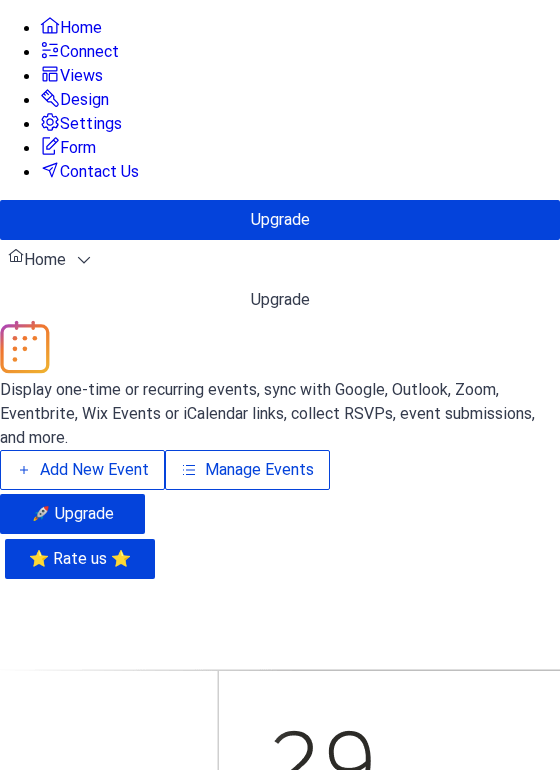 scroll, scrollTop: 0, scrollLeft: 0, axis: both 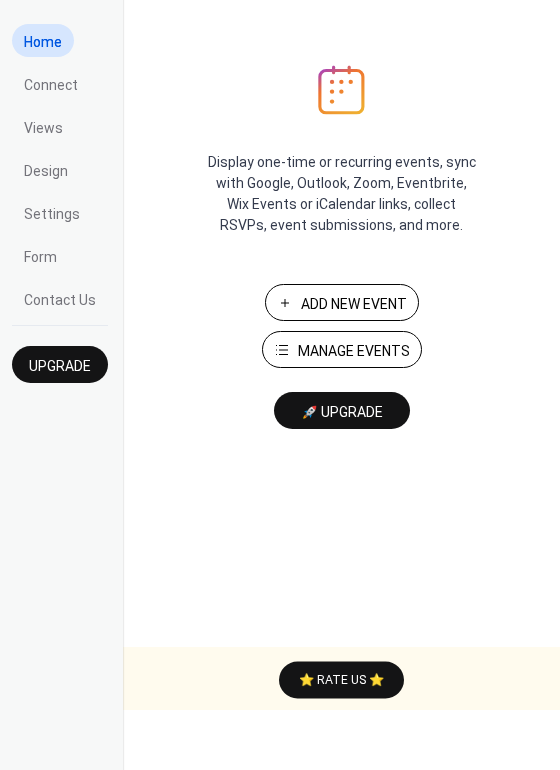 click on "Manage Events" at bounding box center (342, 349) 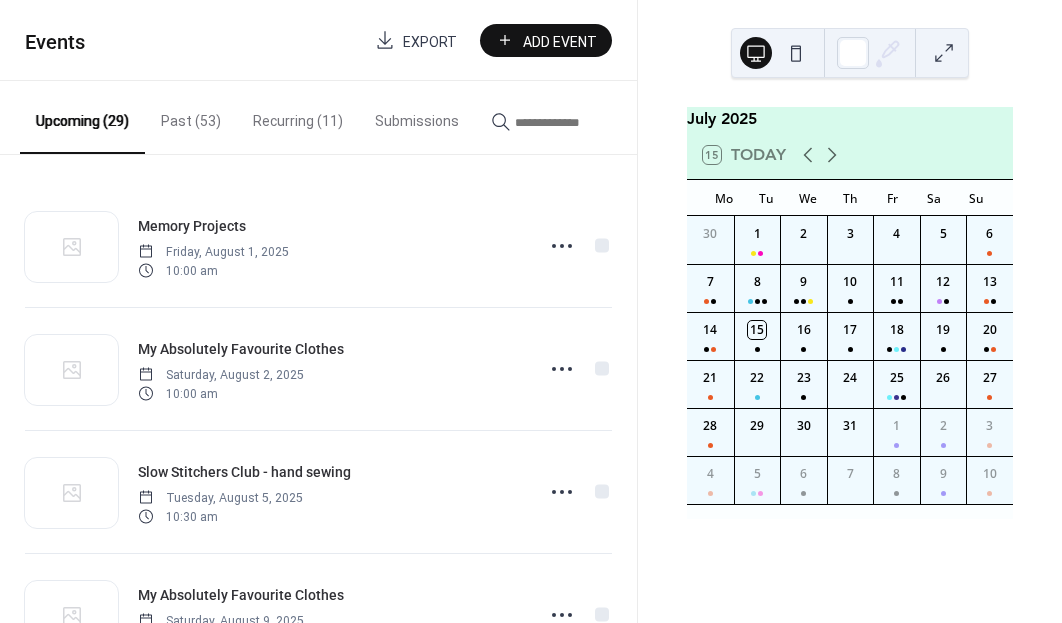 scroll, scrollTop: 0, scrollLeft: 0, axis: both 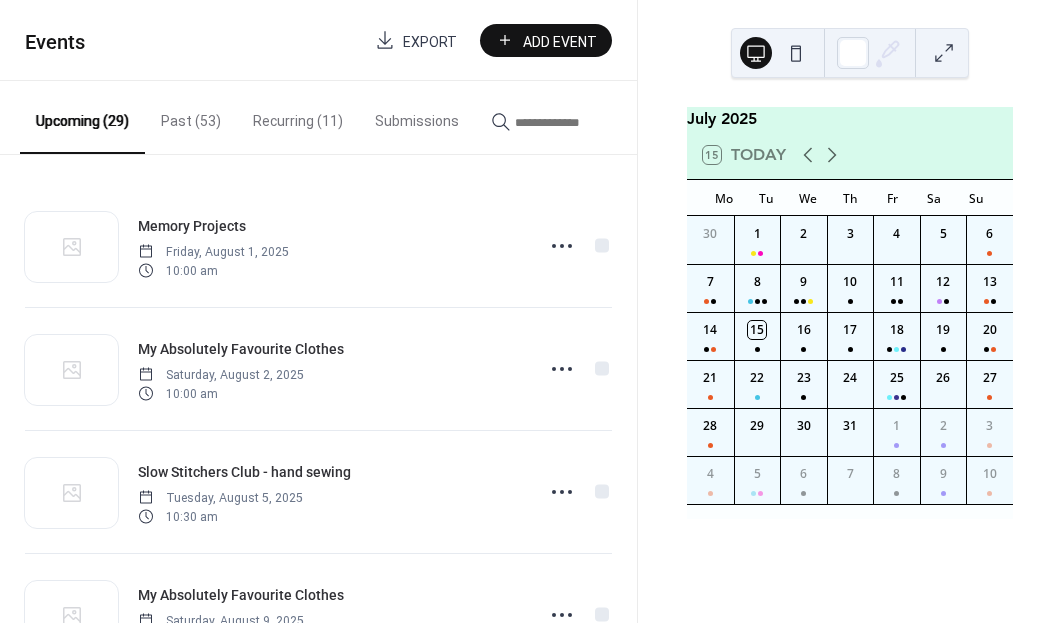 click at bounding box center (575, 122) 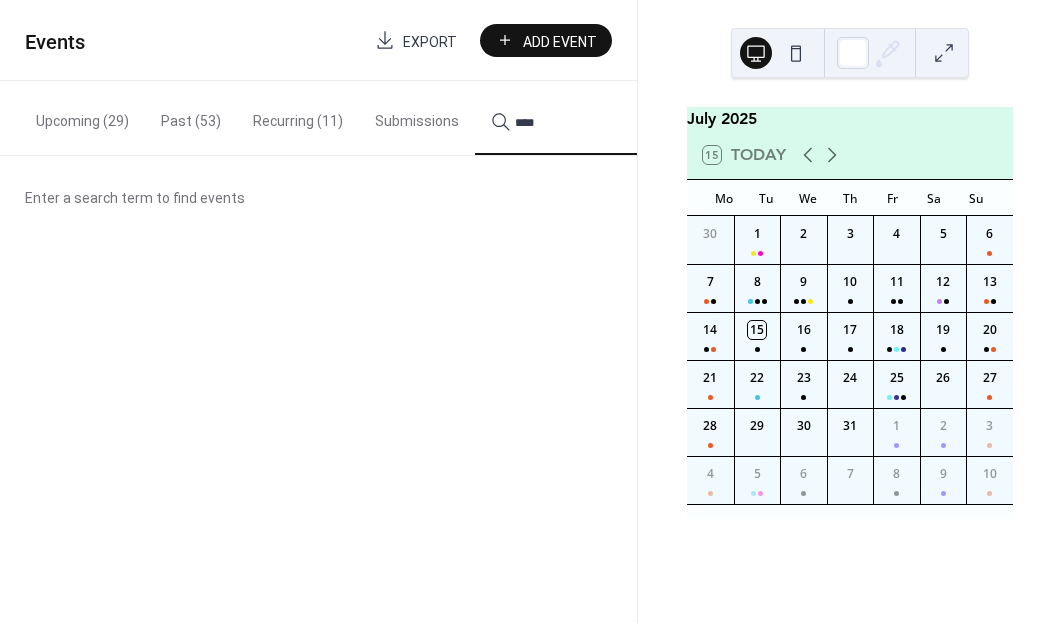 click on "***" at bounding box center (563, 118) 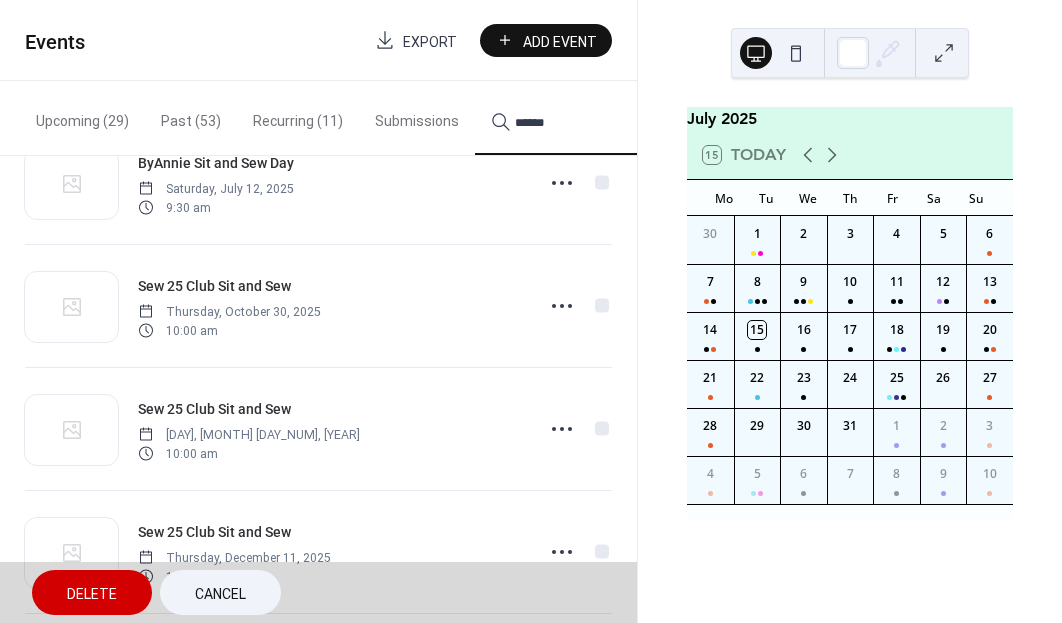 scroll, scrollTop: 215, scrollLeft: 0, axis: vertical 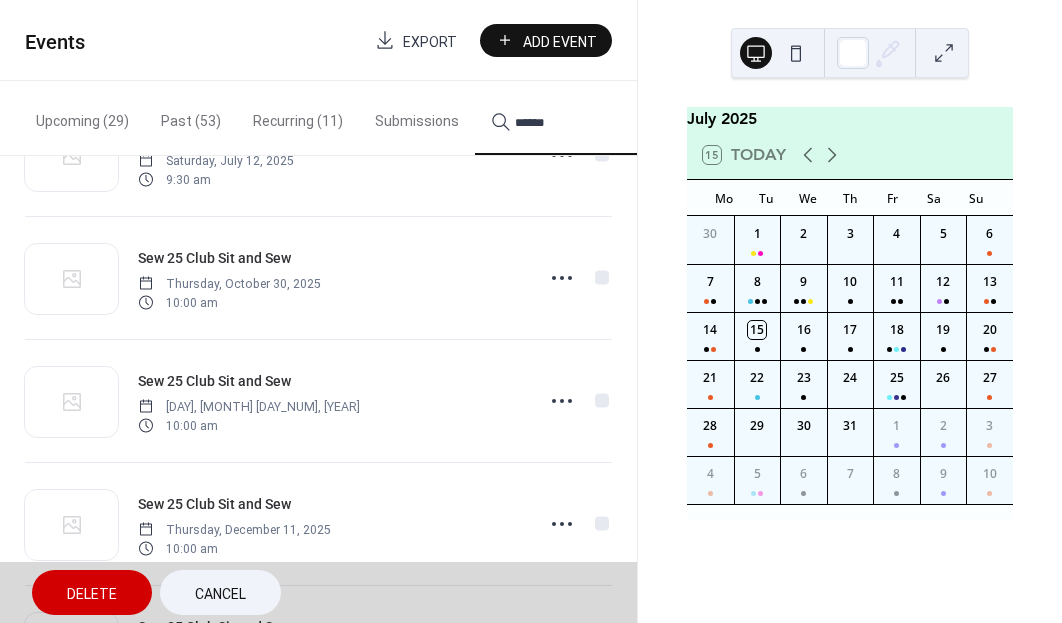 type on "******" 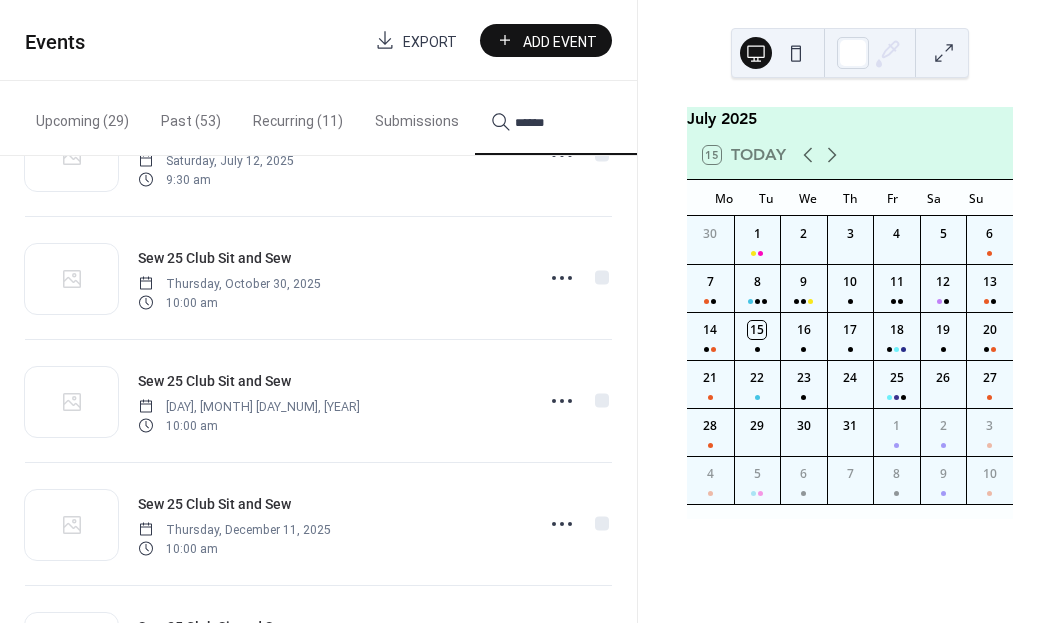 click 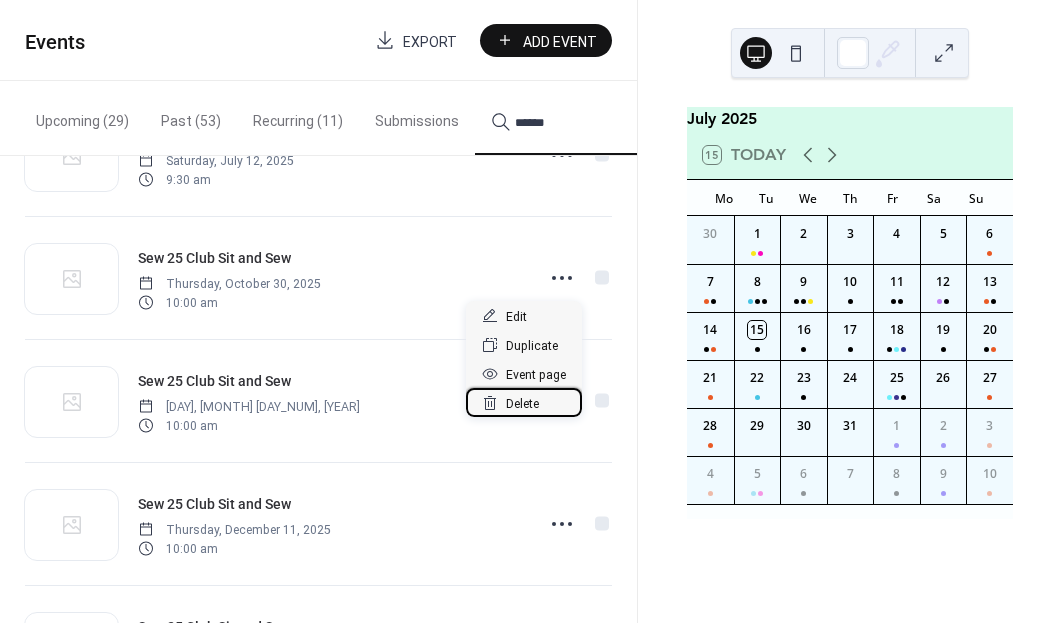 click on "Delete" at bounding box center (522, 404) 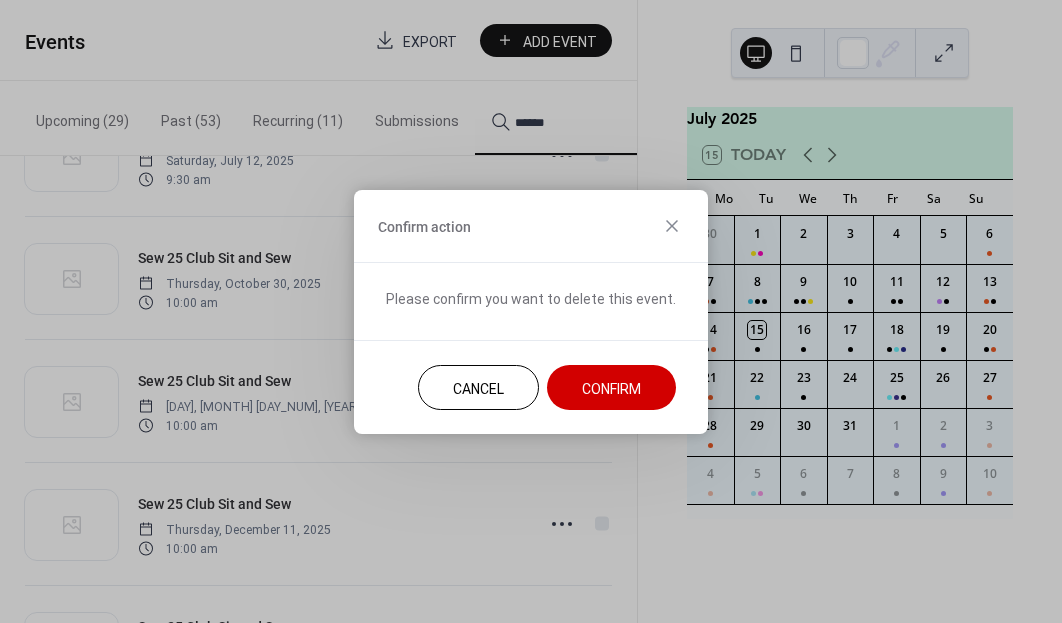 click on "Confirm" at bounding box center (611, 388) 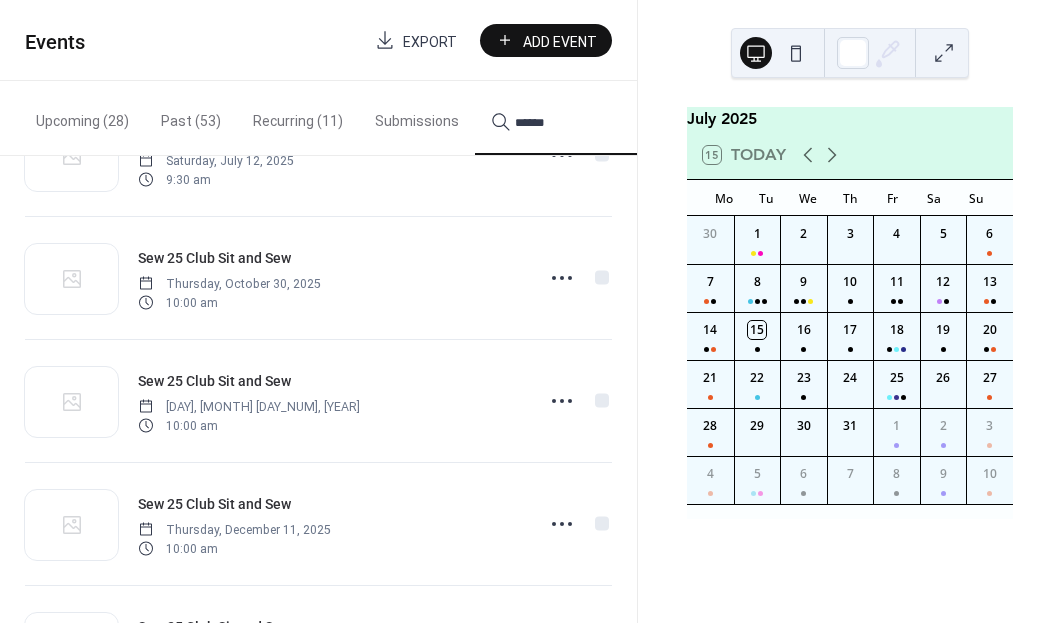 click 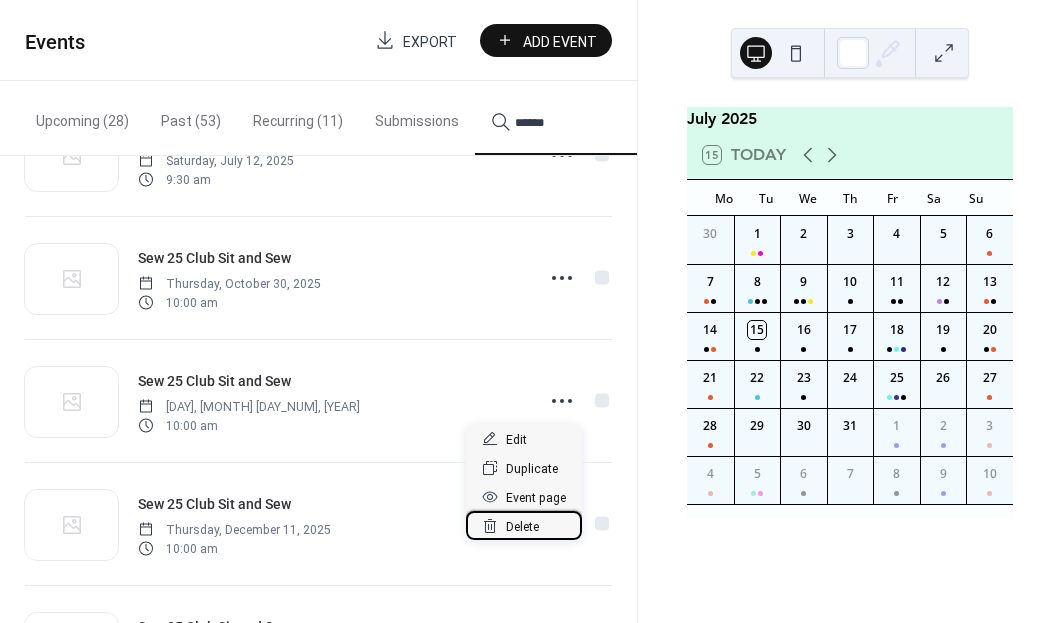 click on "Delete" at bounding box center (524, 525) 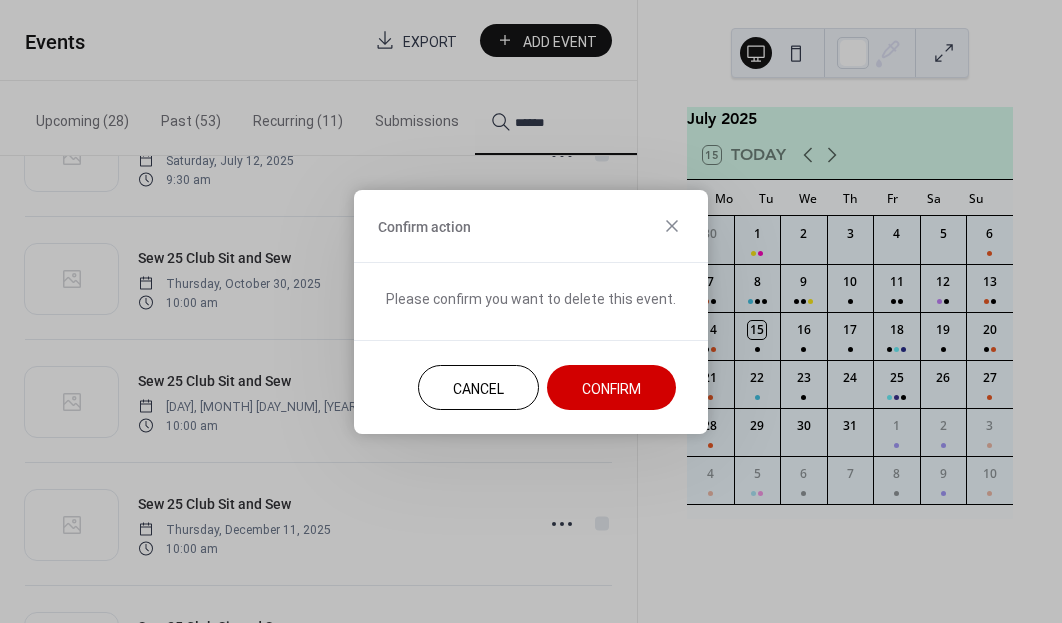 click on "Confirm" at bounding box center (611, 388) 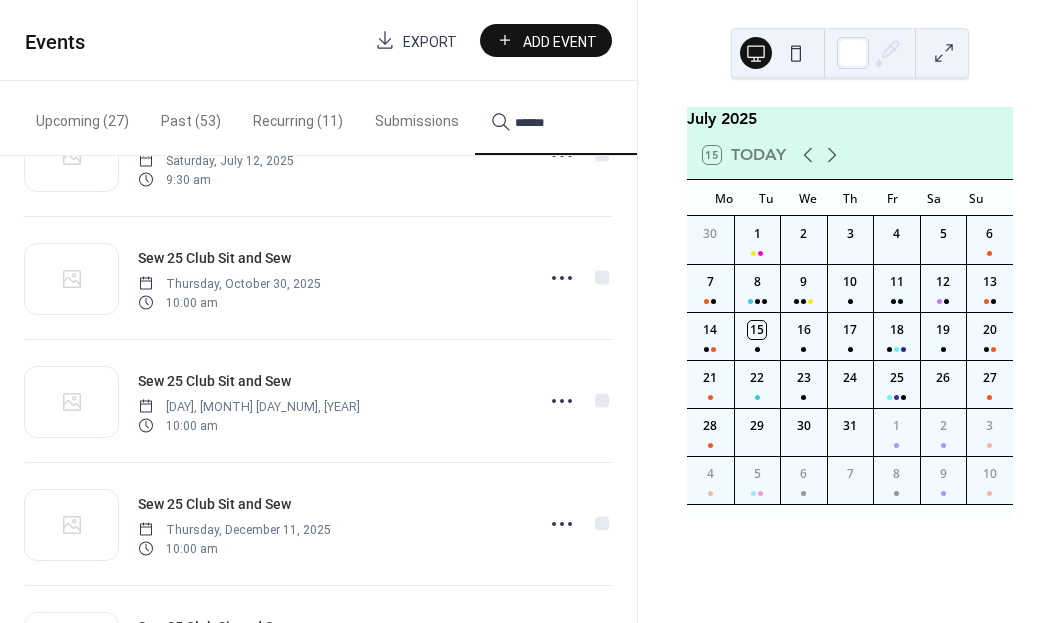 click 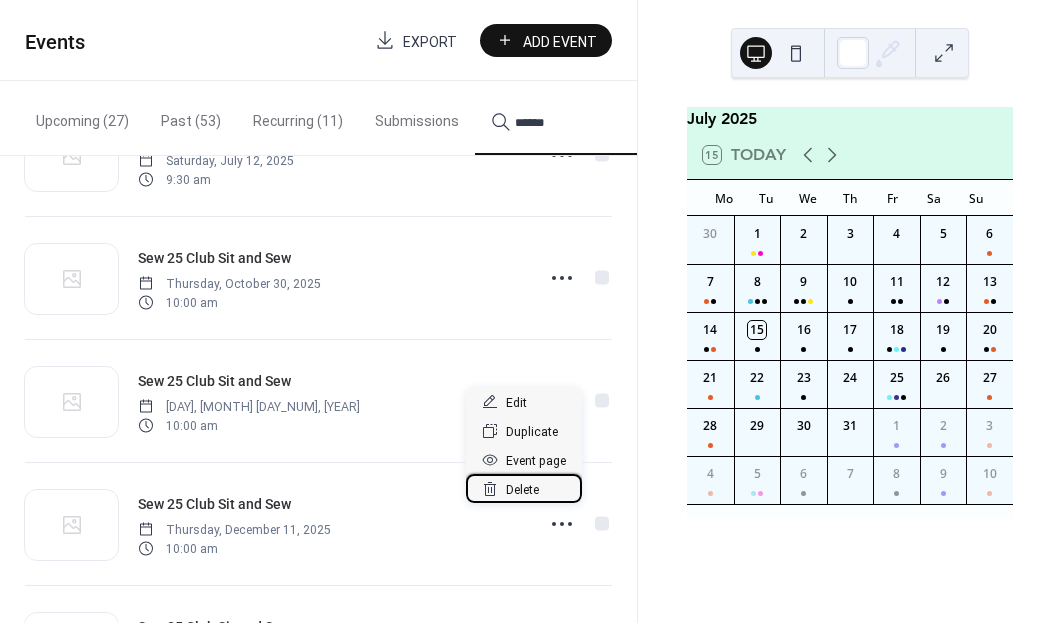click on "Delete" at bounding box center [524, 488] 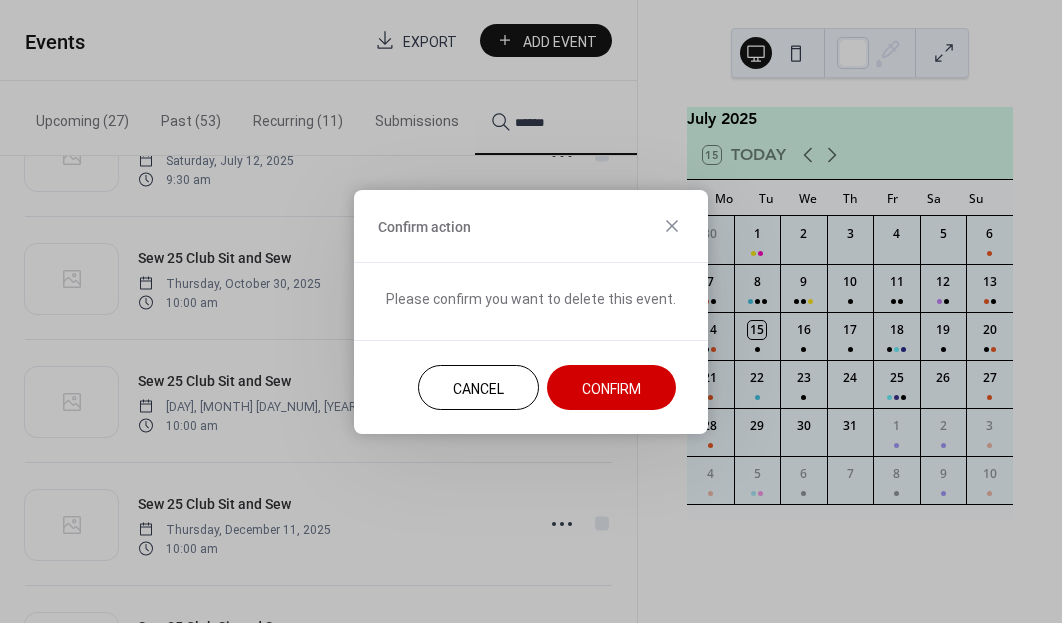 click on "Confirm" at bounding box center [611, 388] 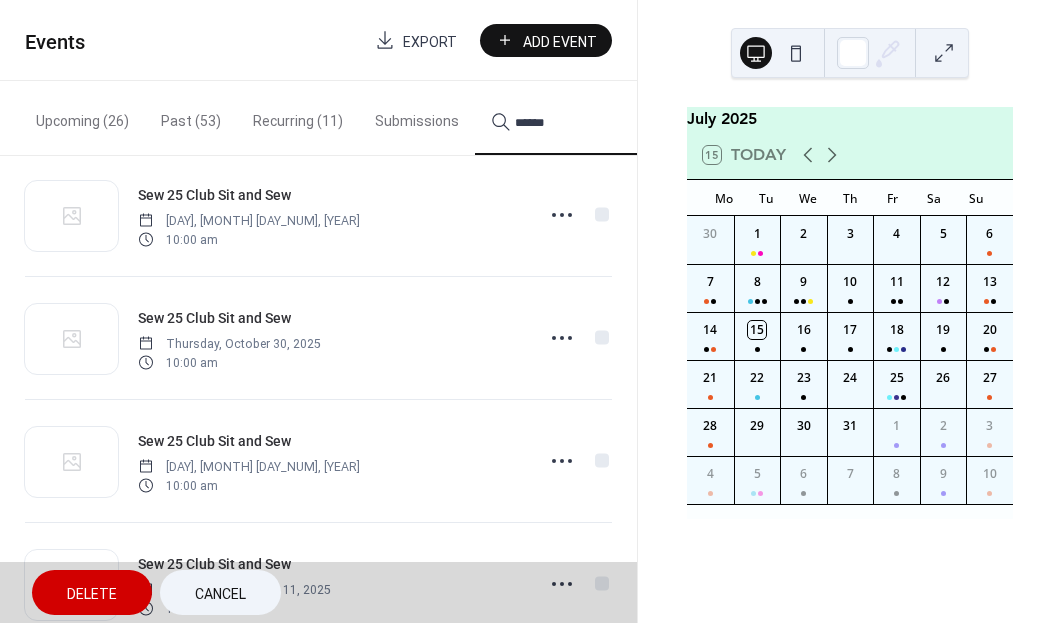 scroll, scrollTop: 646, scrollLeft: 0, axis: vertical 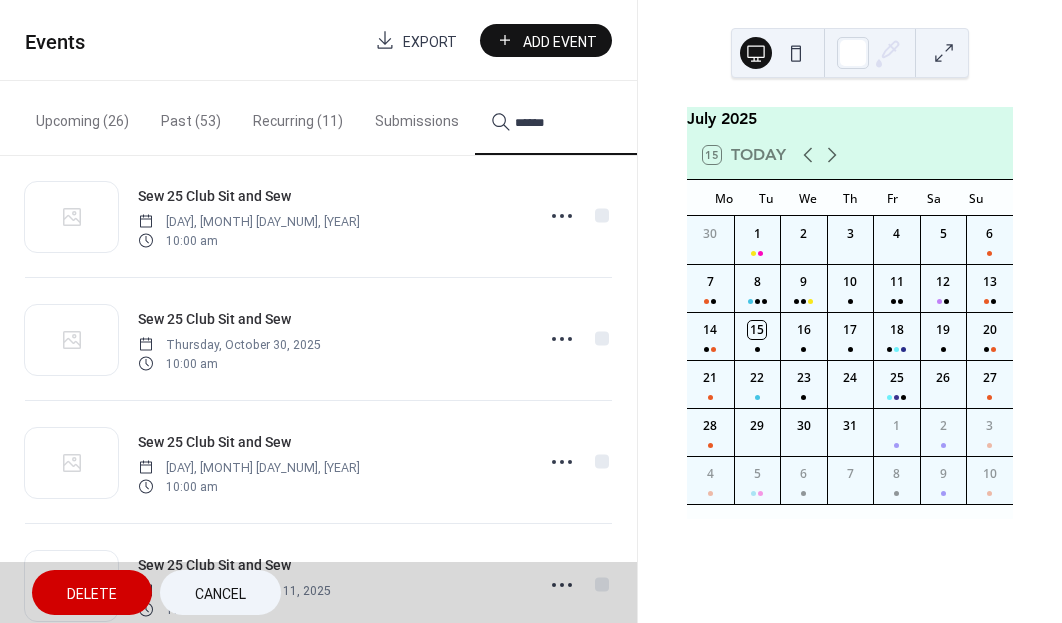 click on "Sew 25 Club Sit and Sew Thursday, November 27, 2025 10:00 am" at bounding box center [318, 462] 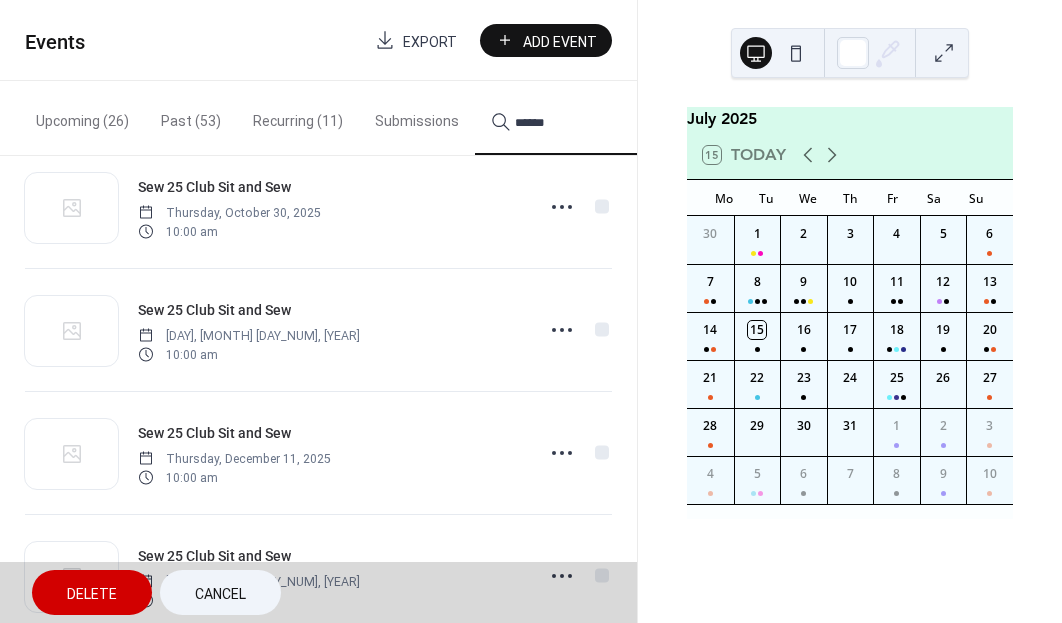 scroll, scrollTop: 785, scrollLeft: 0, axis: vertical 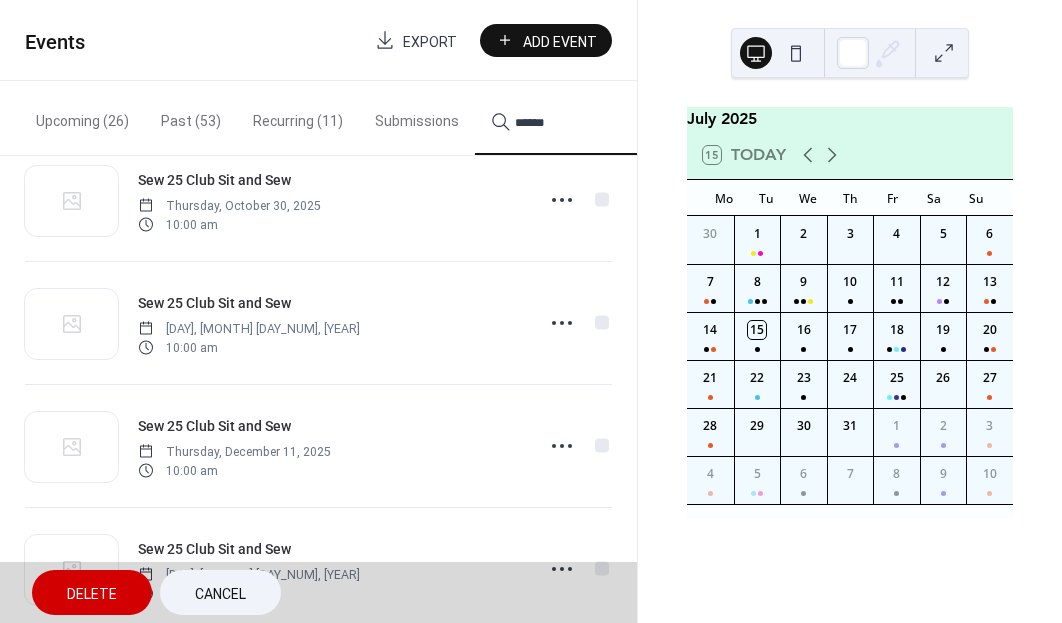 click on "Sew 25 Club Sit and Sew Thursday, December 11, 2025 10:00 am" at bounding box center [318, 446] 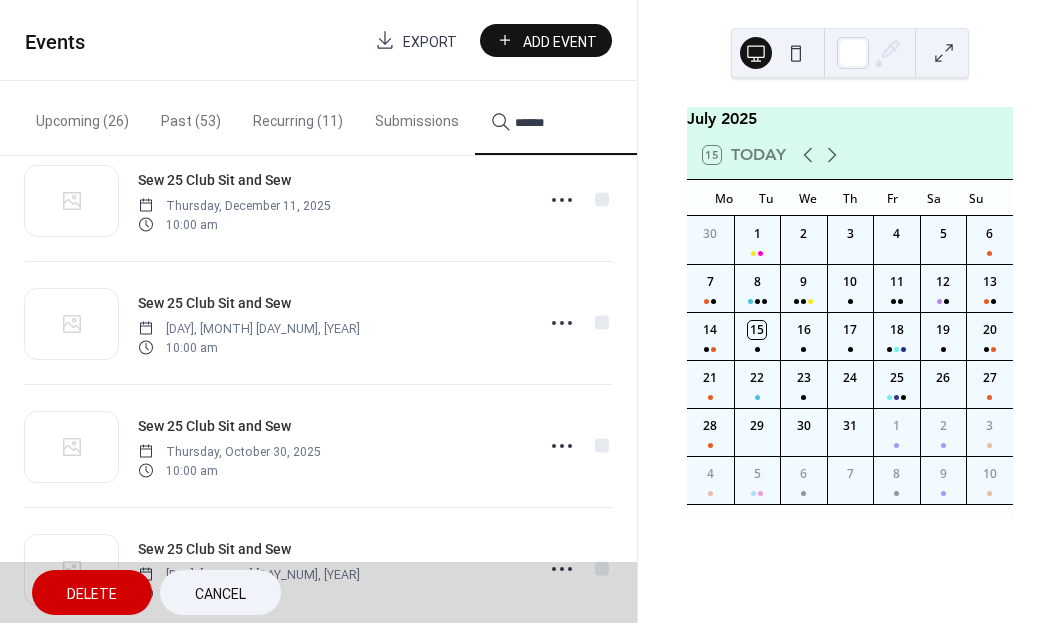 click on "Delete" at bounding box center [92, 592] 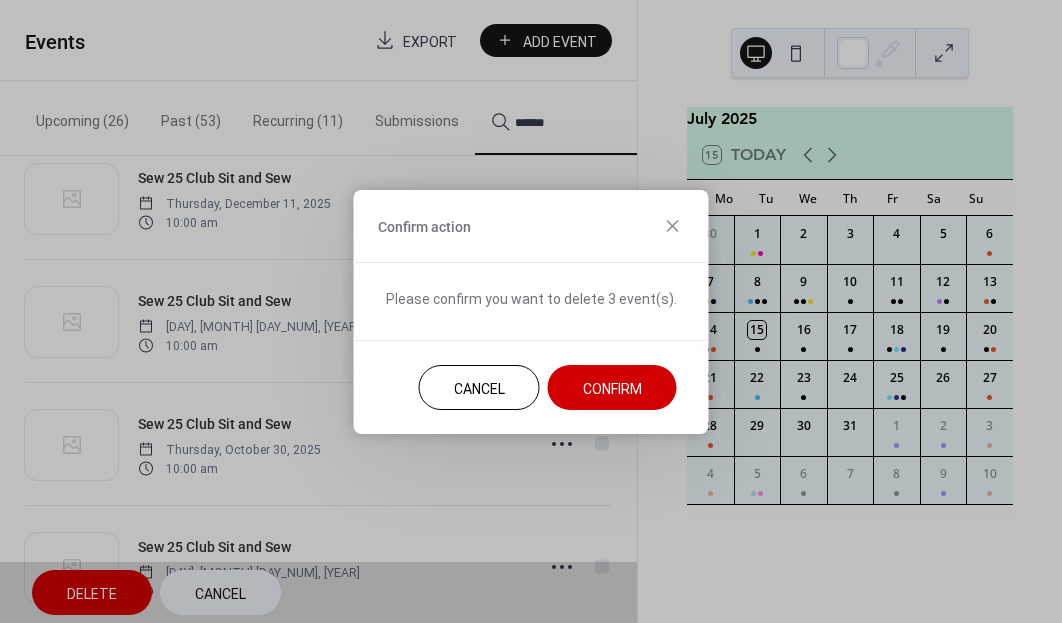 click on "Confirm" at bounding box center [612, 388] 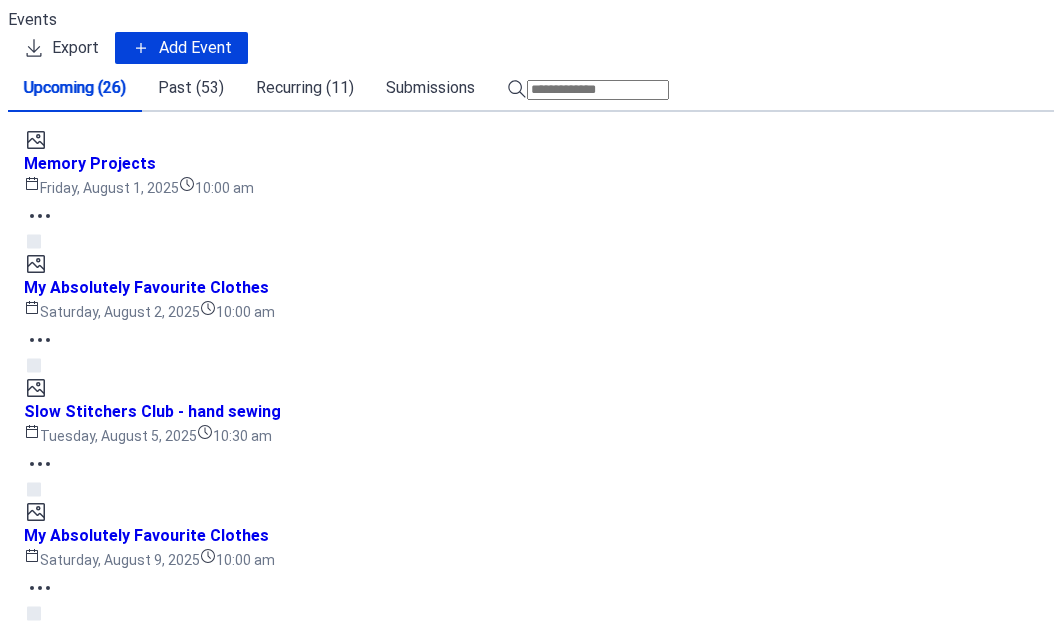 scroll, scrollTop: 0, scrollLeft: 0, axis: both 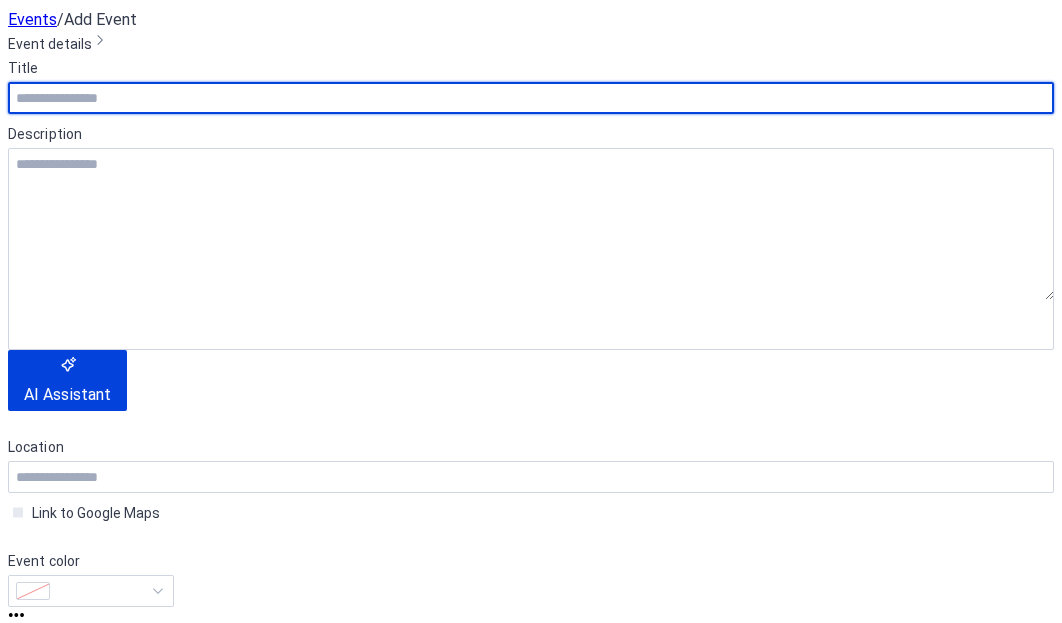 click at bounding box center (531, 98) 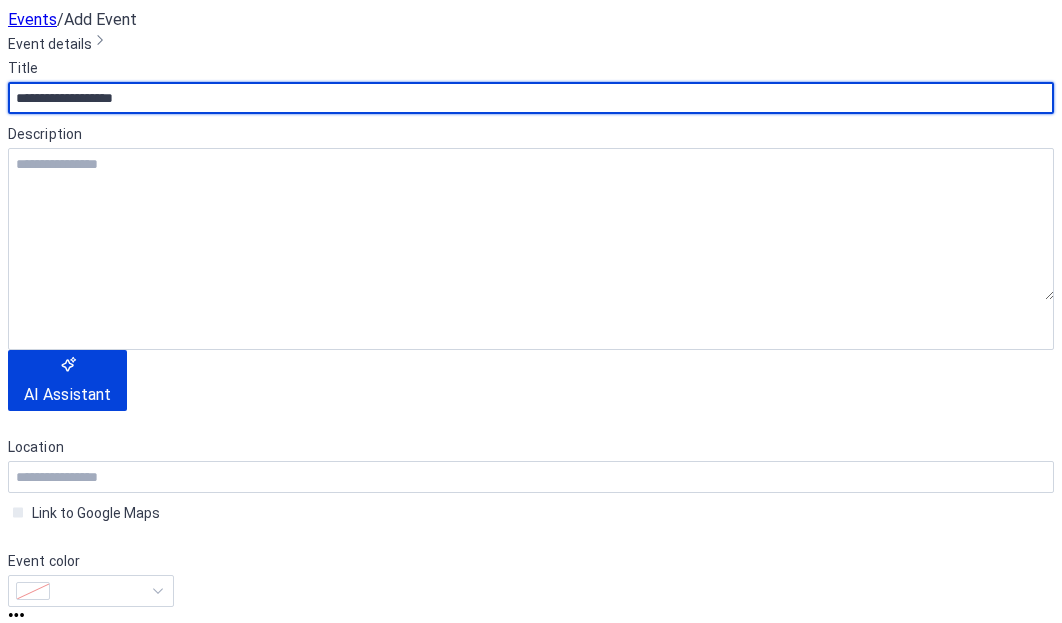 type on "**********" 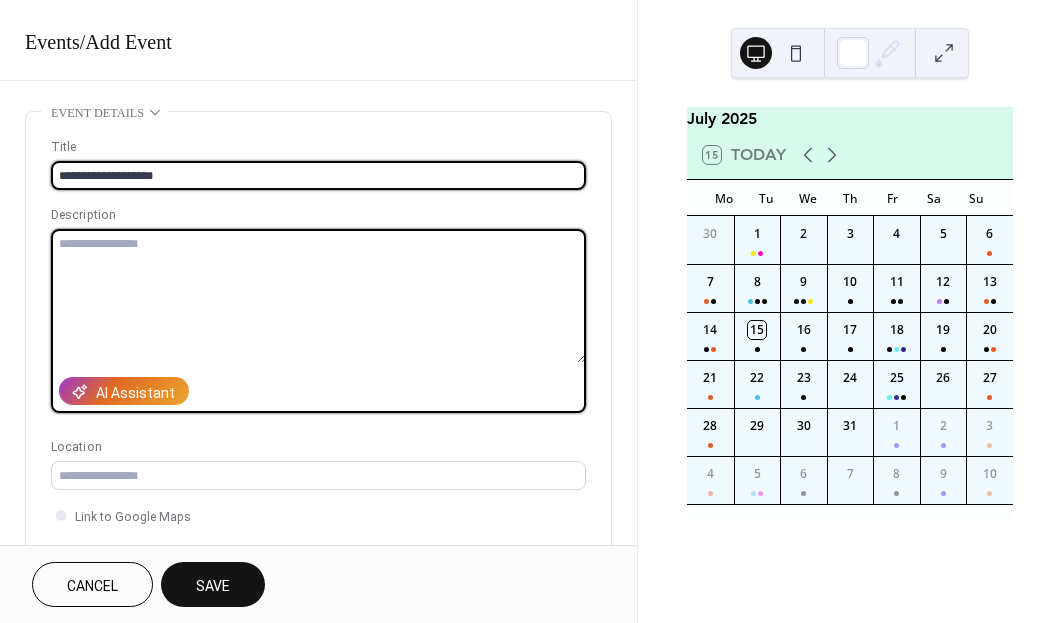 click at bounding box center (318, 296) 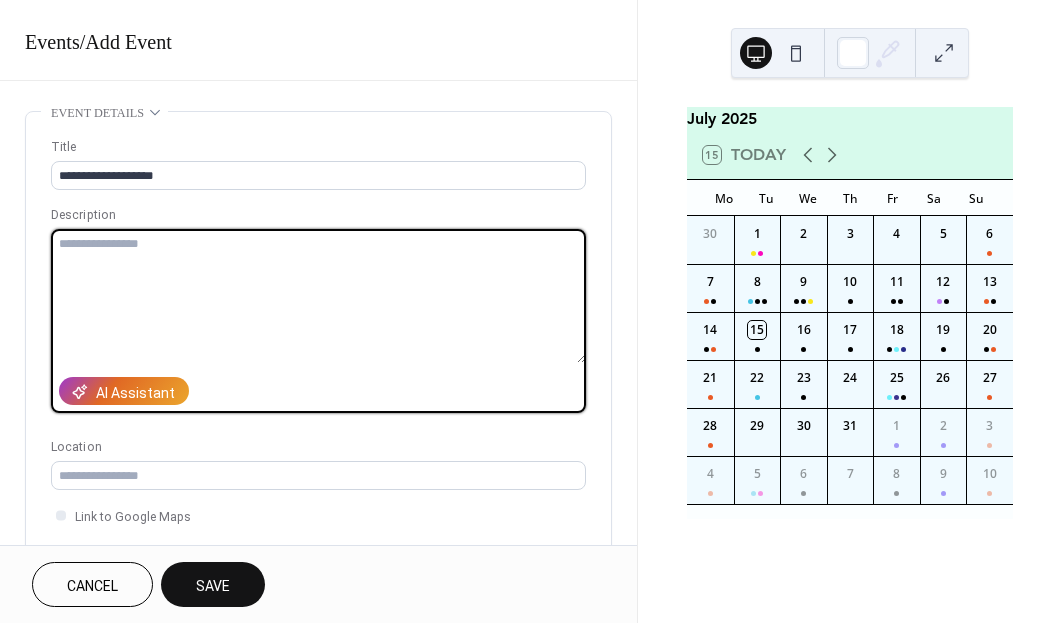 paste on "**********" 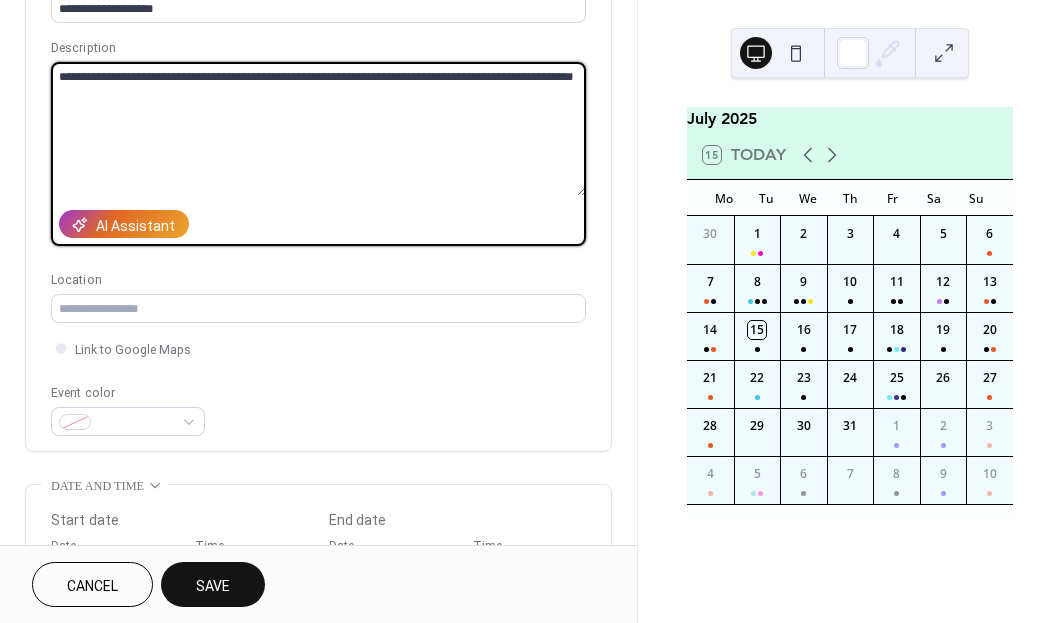 scroll, scrollTop: 170, scrollLeft: 0, axis: vertical 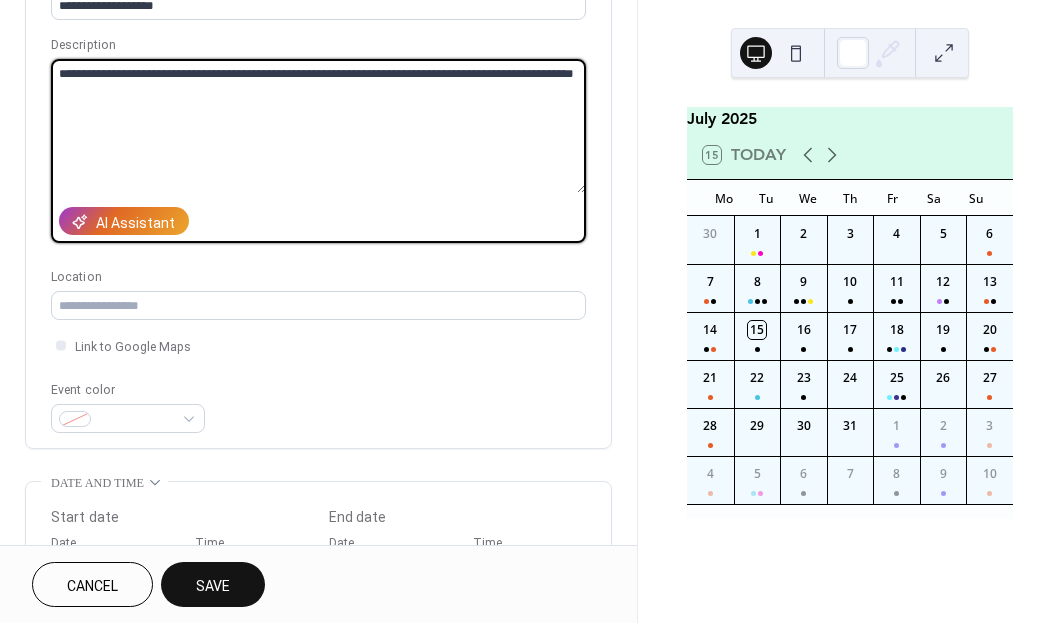type on "**********" 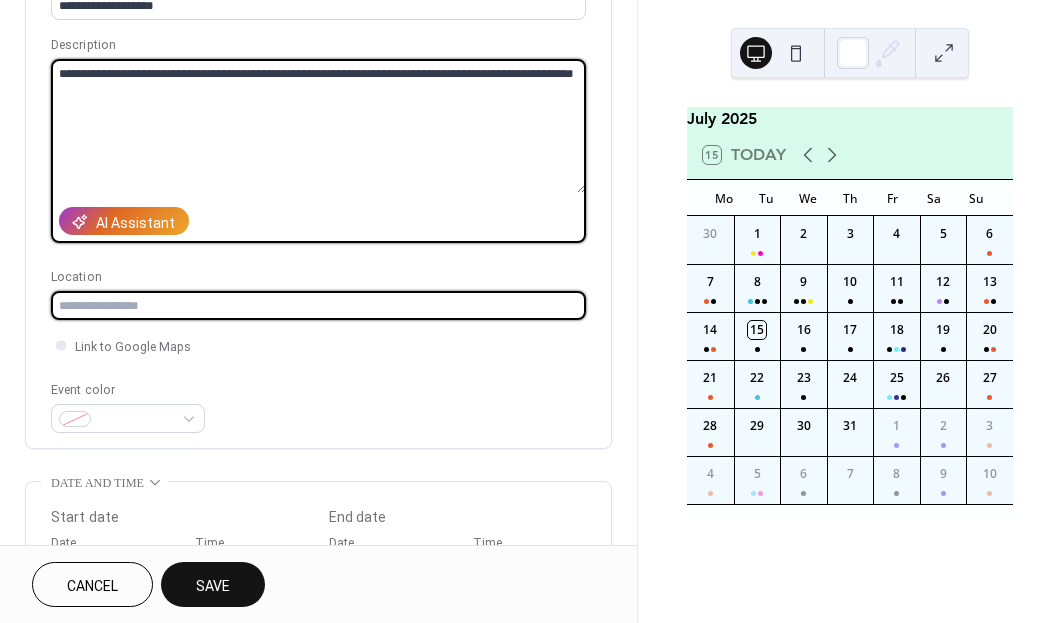 click at bounding box center [318, 305] 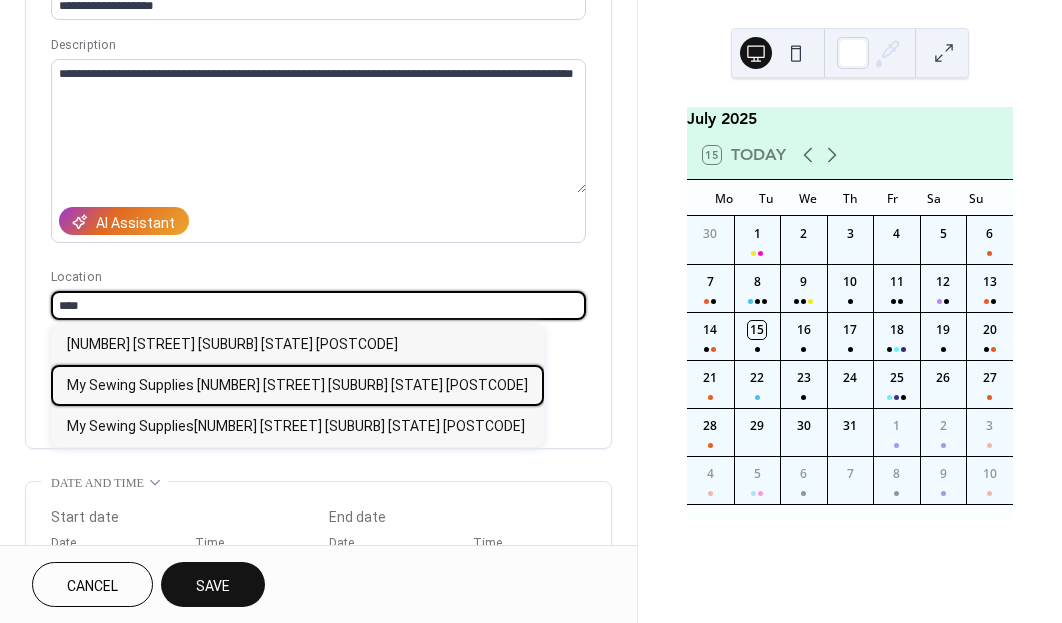 click on "My Sewing Supplies 321 Pacific Highway Lindfield NSW 2070" at bounding box center (297, 385) 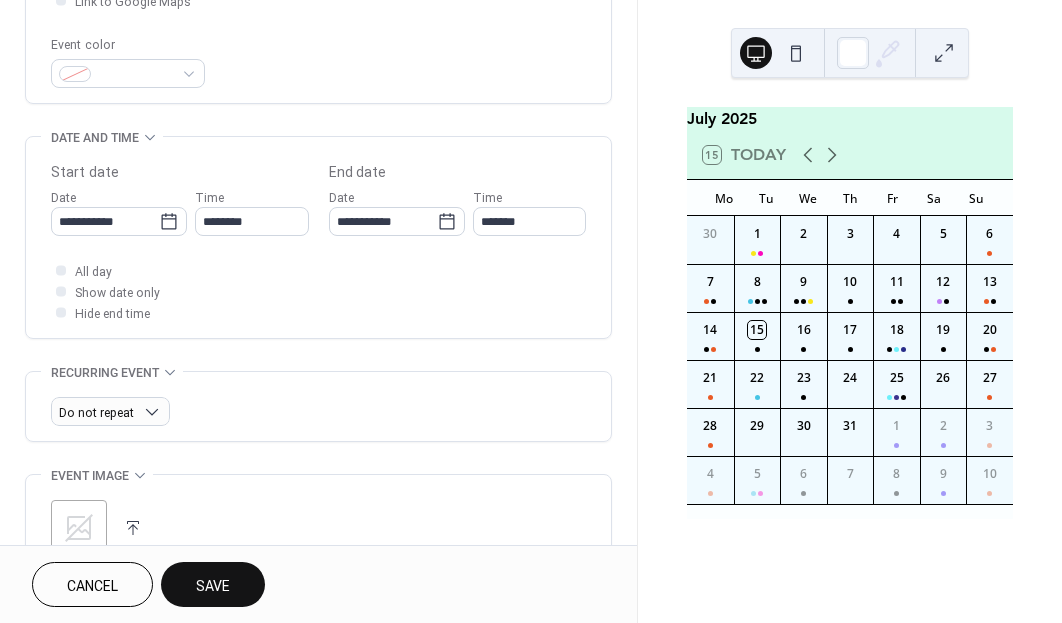 scroll, scrollTop: 550, scrollLeft: 0, axis: vertical 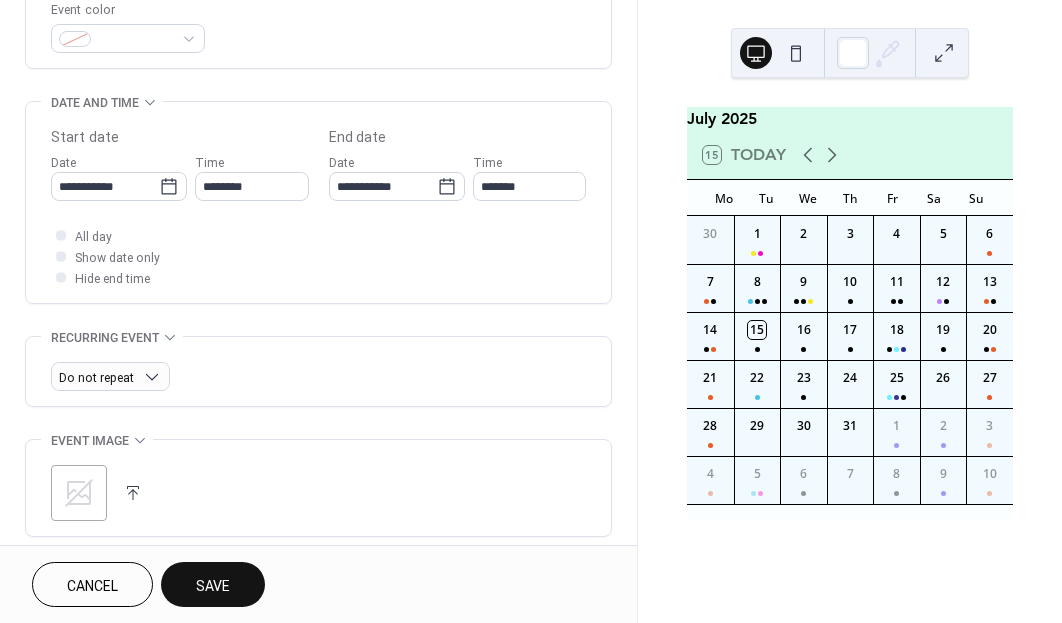 click on "**********" at bounding box center [119, 186] 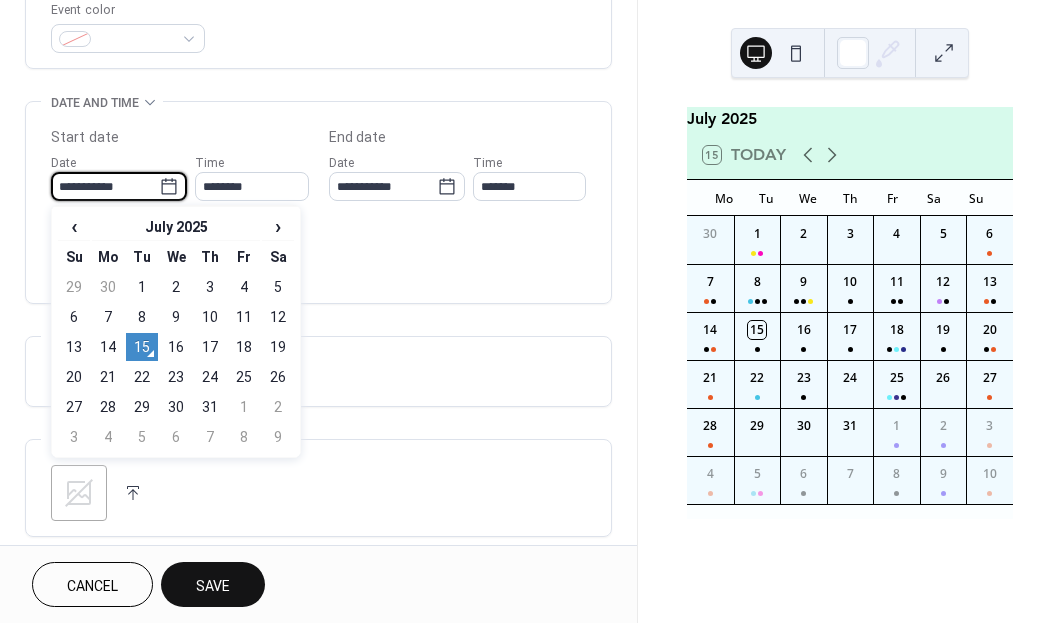 click on "16" at bounding box center (176, 347) 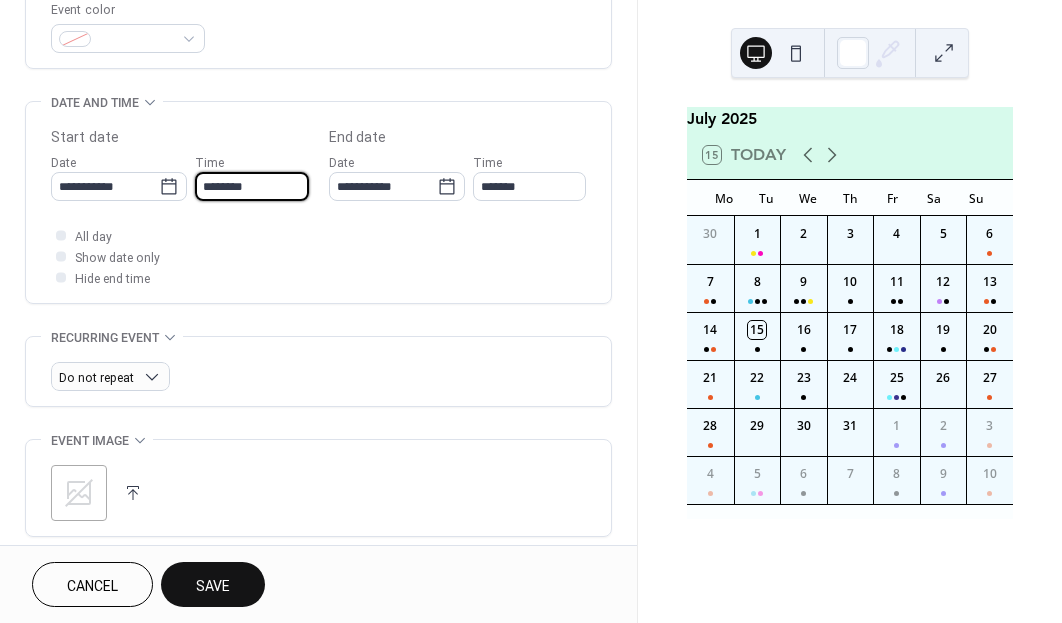 click on "********" at bounding box center (251, 186) 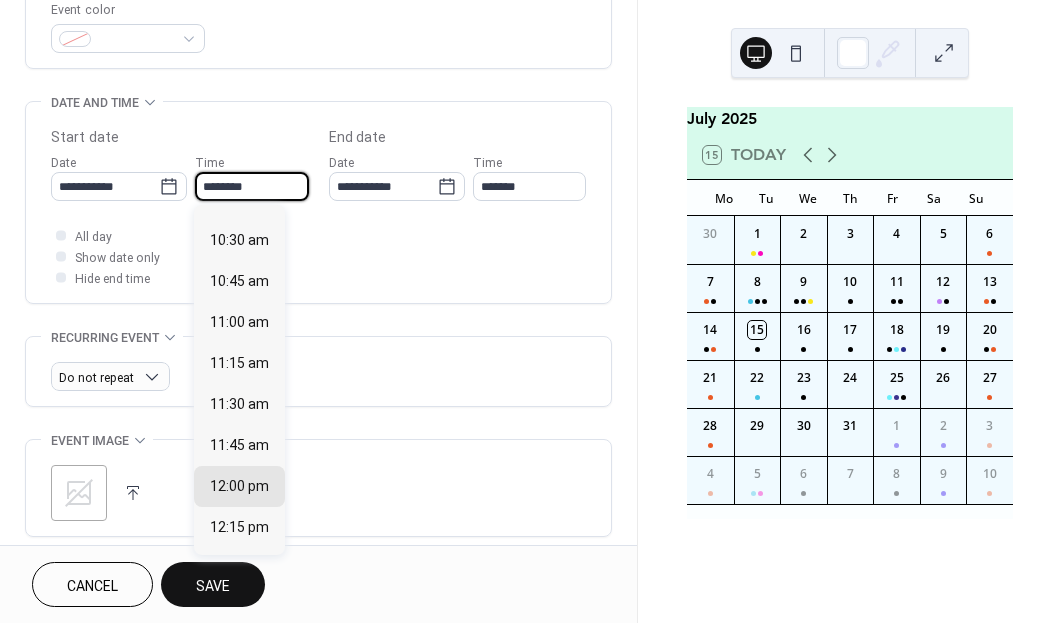 scroll, scrollTop: 1650, scrollLeft: 0, axis: vertical 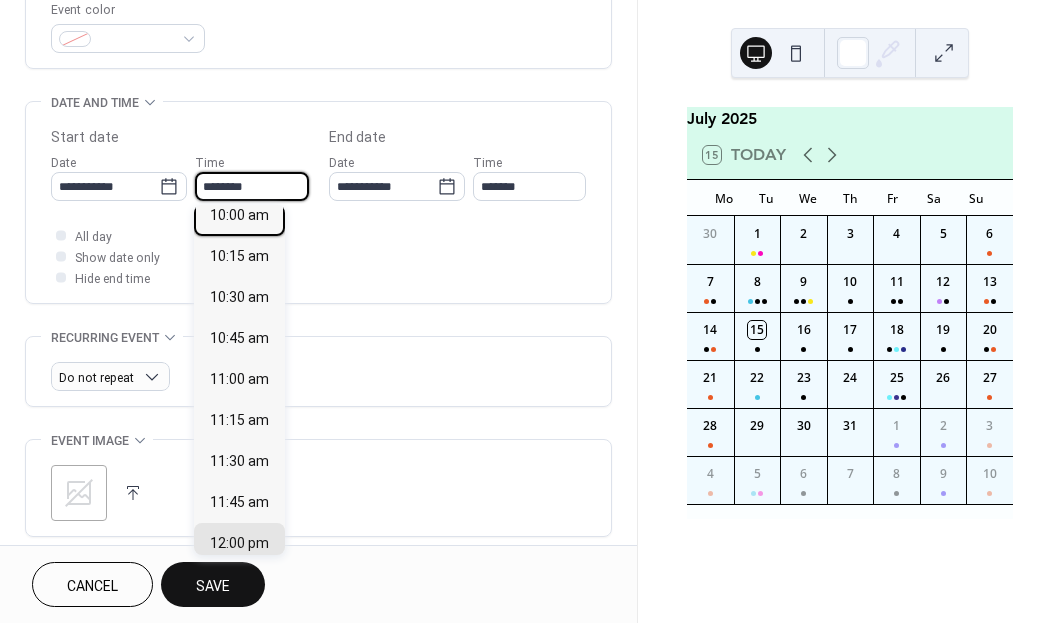 click on "10:00 am" at bounding box center [239, 215] 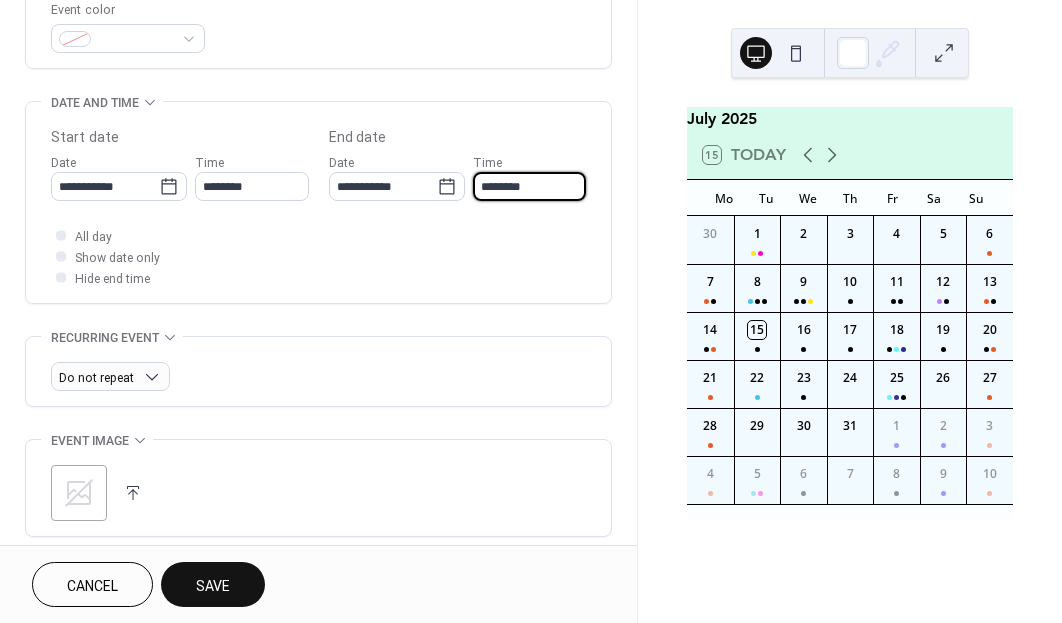 click on "********" at bounding box center (529, 186) 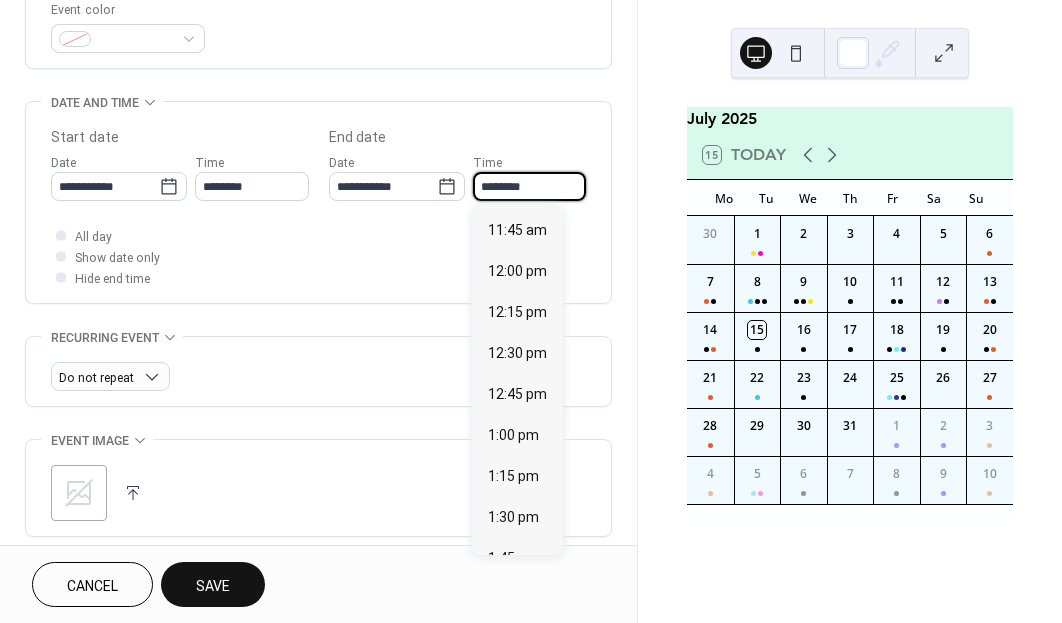 scroll, scrollTop: 244, scrollLeft: 0, axis: vertical 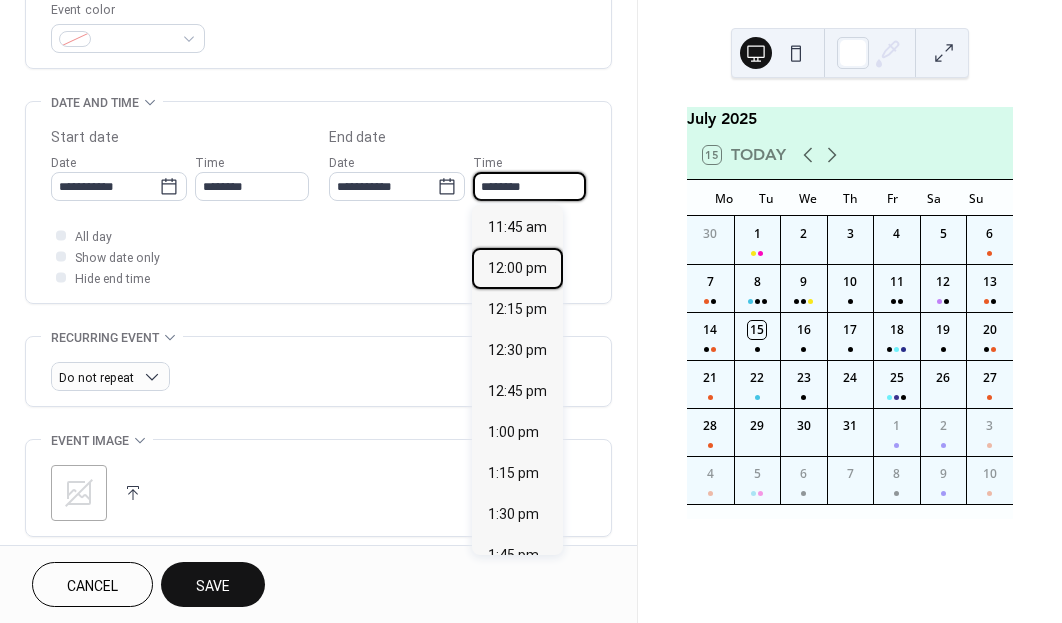 click on "12:00 pm" at bounding box center (517, 268) 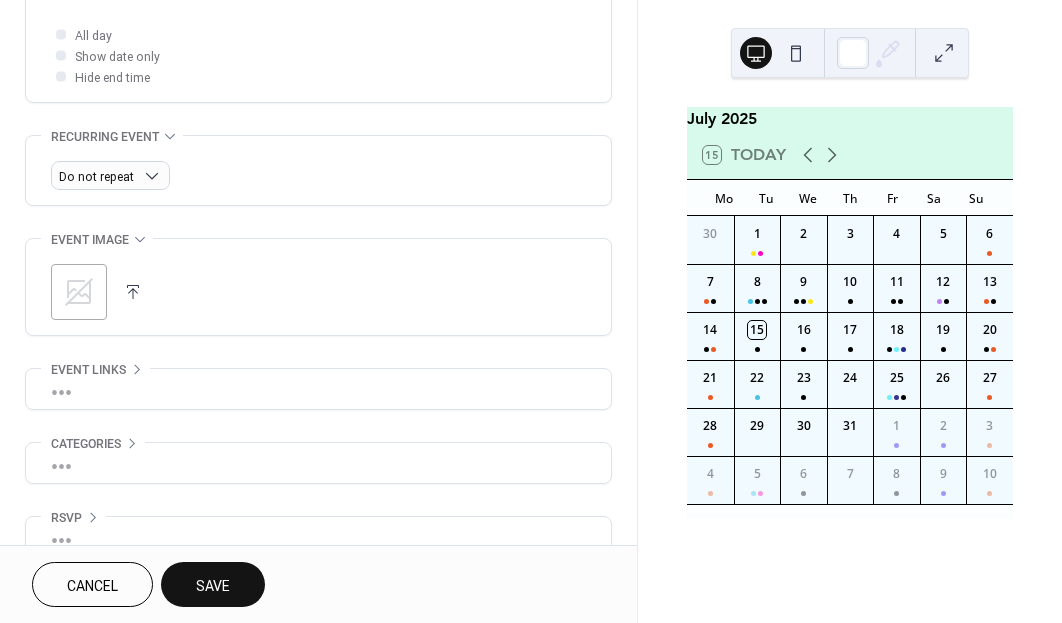 scroll, scrollTop: 739, scrollLeft: 0, axis: vertical 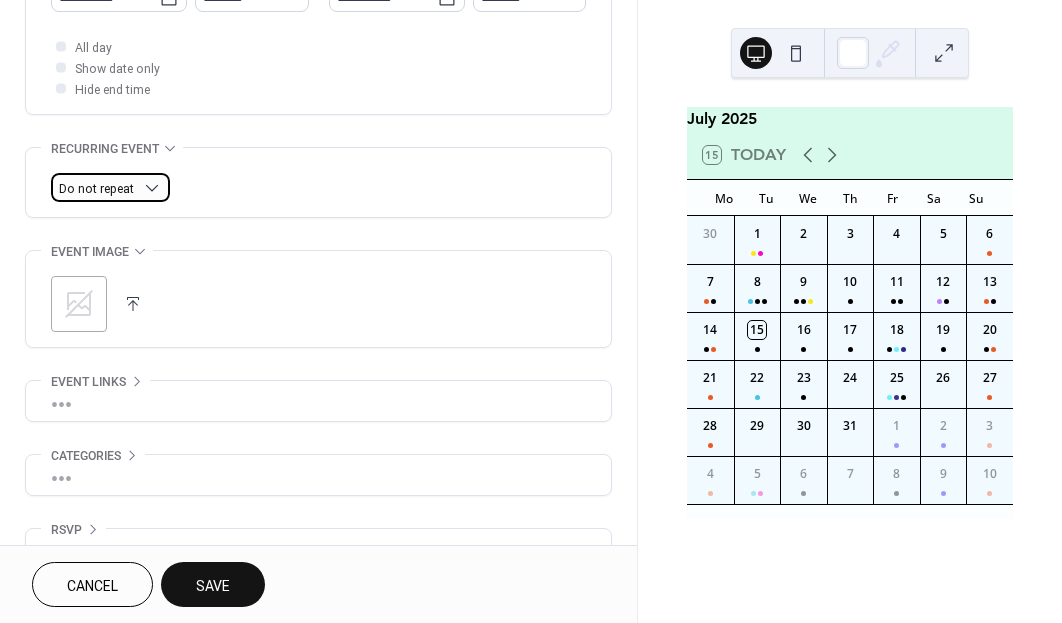 click on "Do not repeat" at bounding box center (96, 189) 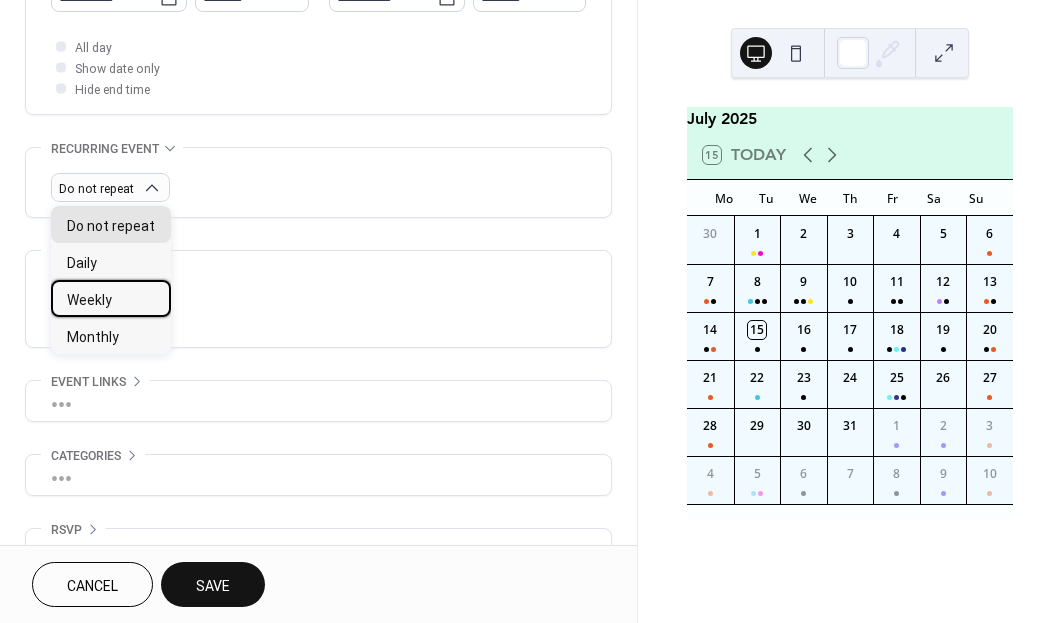 click on "Weekly" at bounding box center [89, 300] 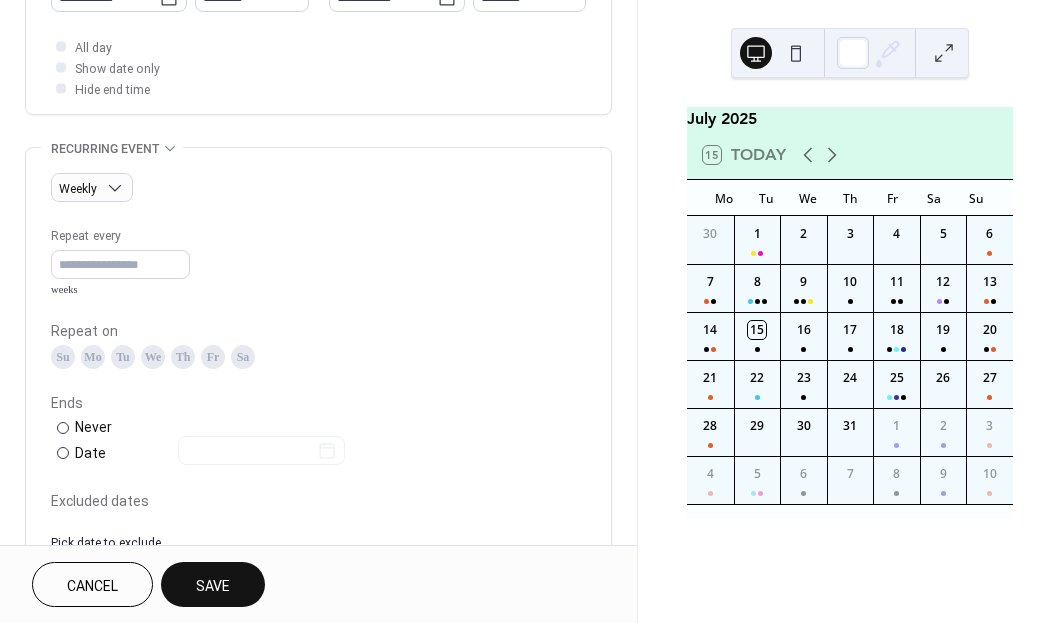 click on "Recurring event" at bounding box center [105, 149] 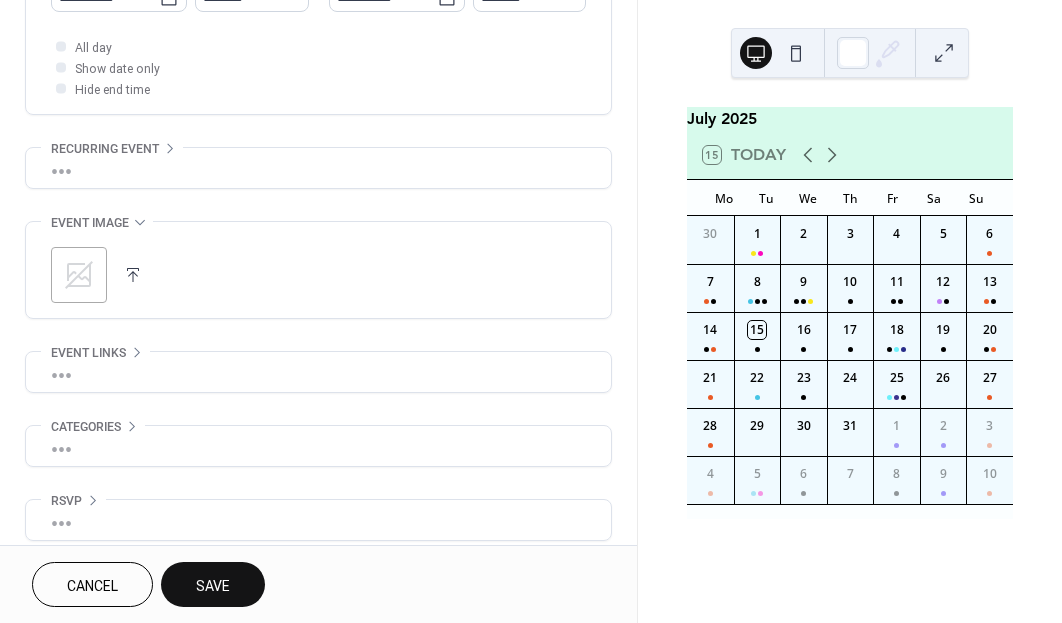 click on "•••" at bounding box center (318, 168) 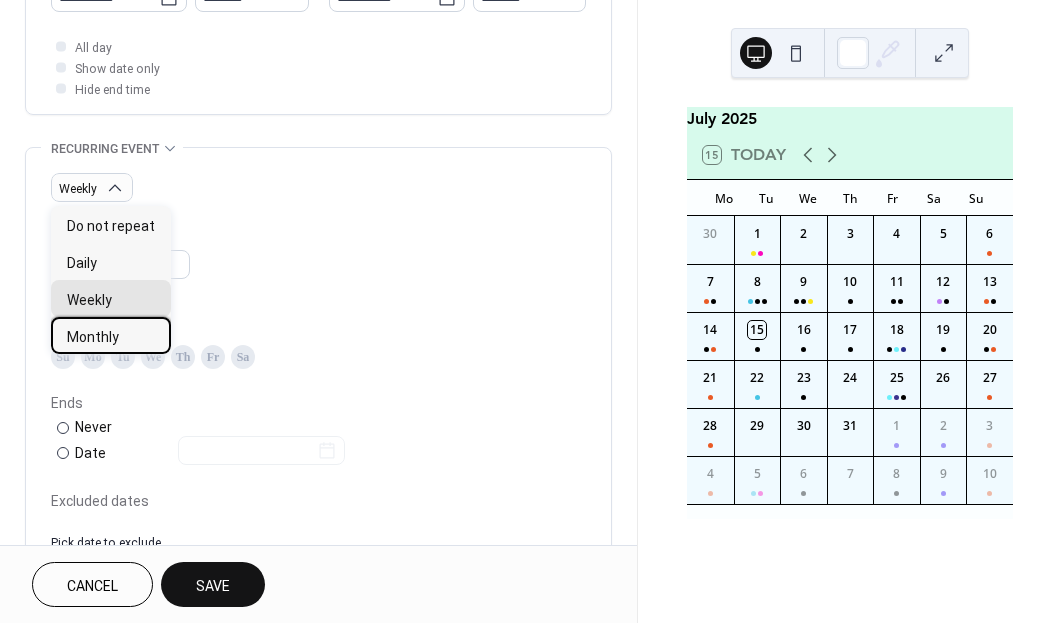 click on "Monthly" at bounding box center (111, 335) 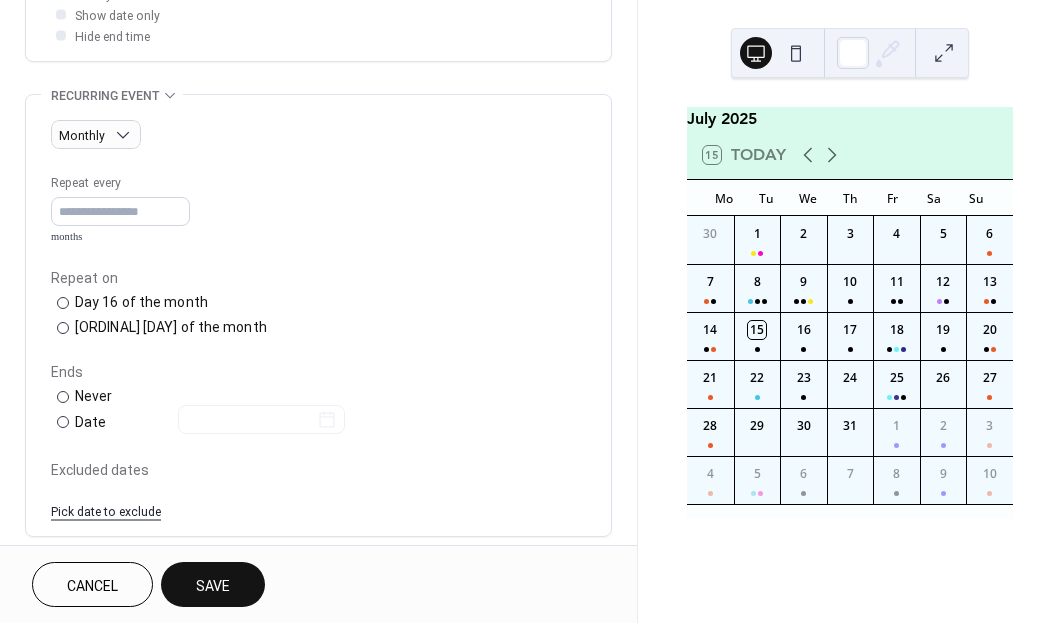 scroll, scrollTop: 876, scrollLeft: 0, axis: vertical 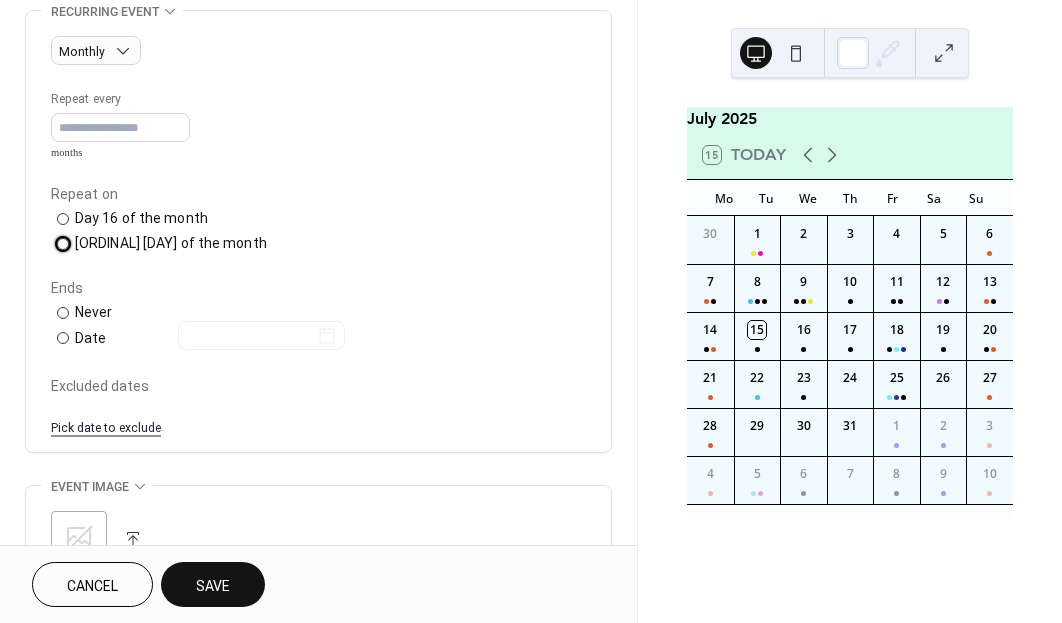 click on "Third Wednesday of the month" at bounding box center [171, 243] 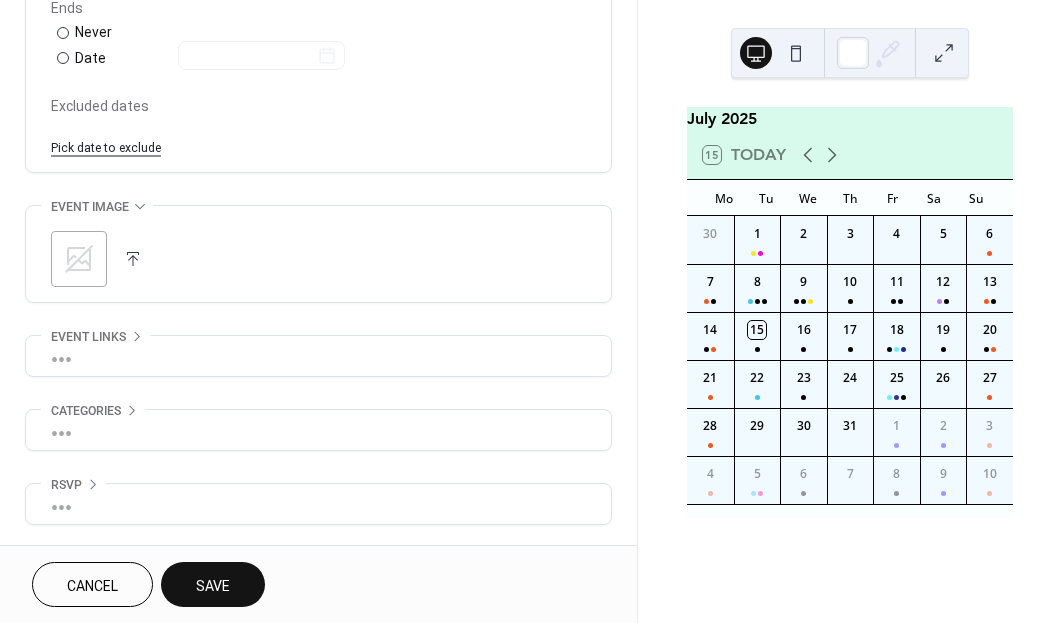 scroll, scrollTop: 1157, scrollLeft: 0, axis: vertical 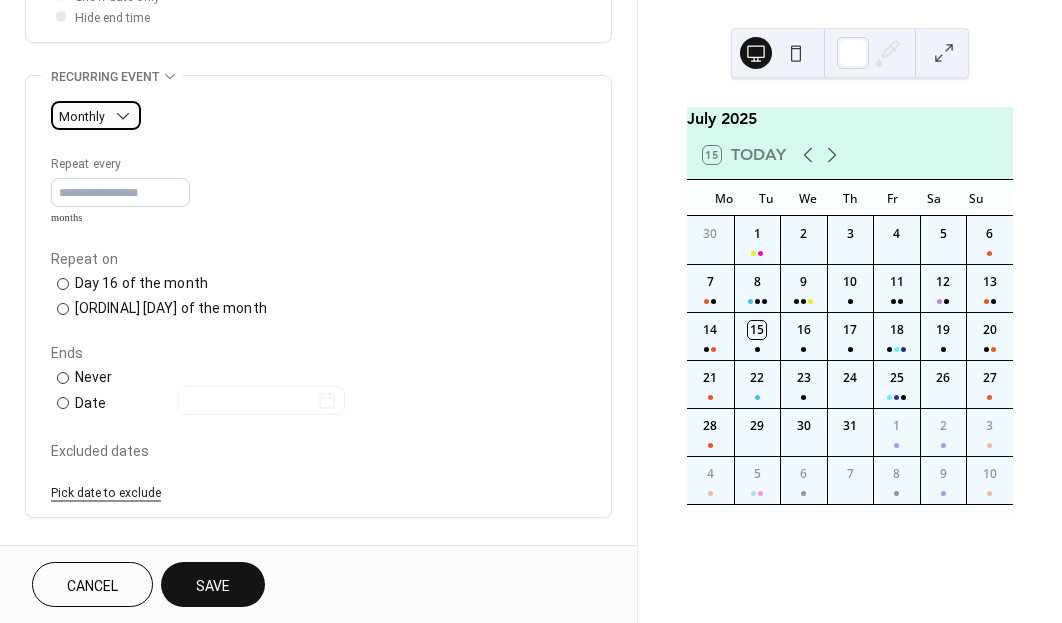 click on "Monthly" at bounding box center (96, 115) 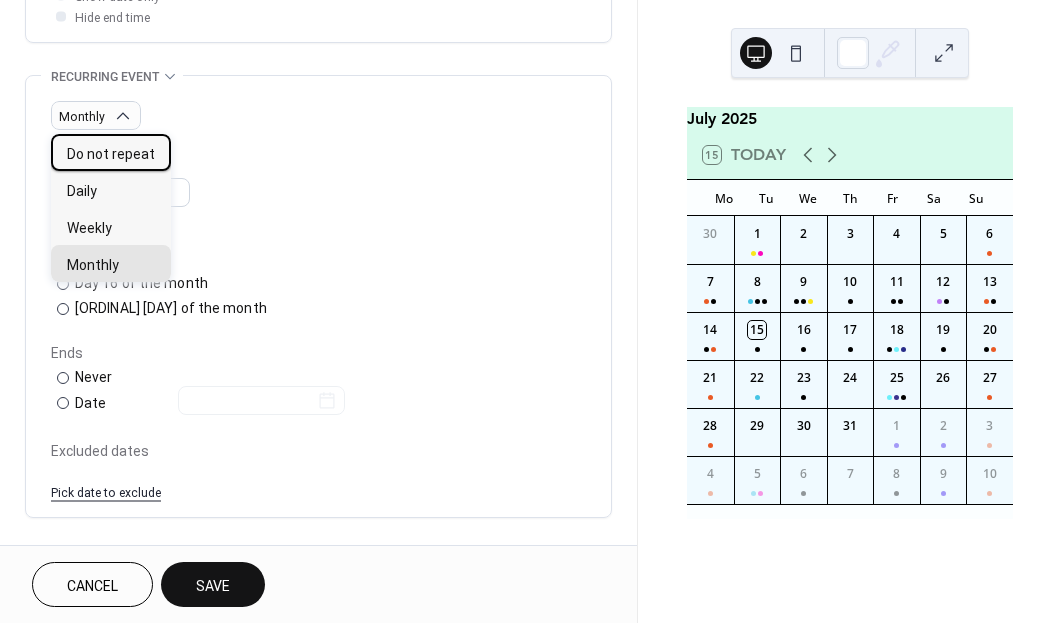 click on "Do not repeat" at bounding box center [111, 154] 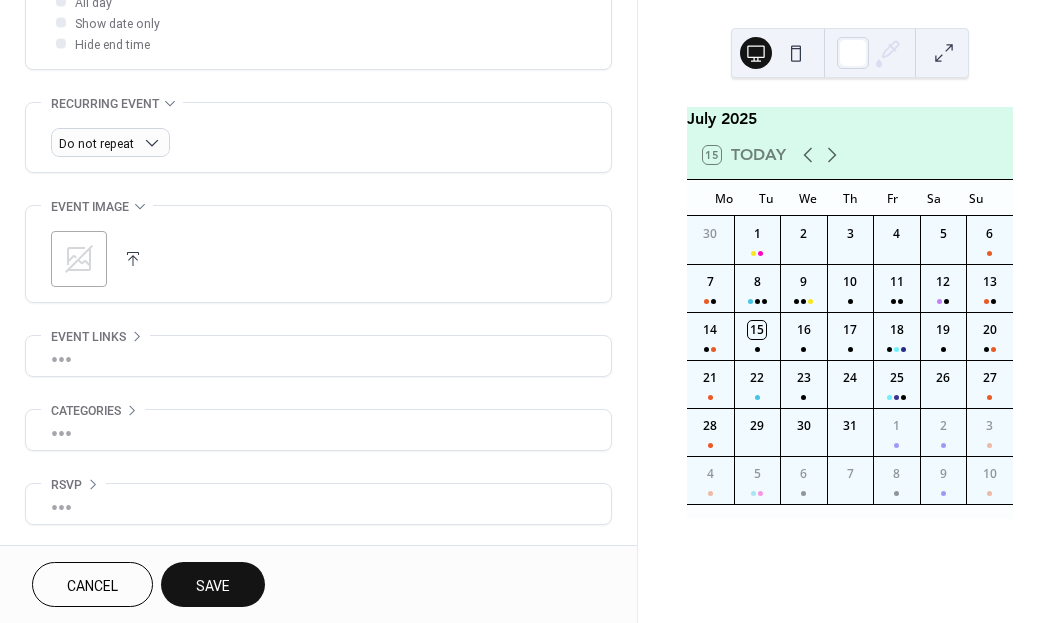 scroll, scrollTop: 786, scrollLeft: 0, axis: vertical 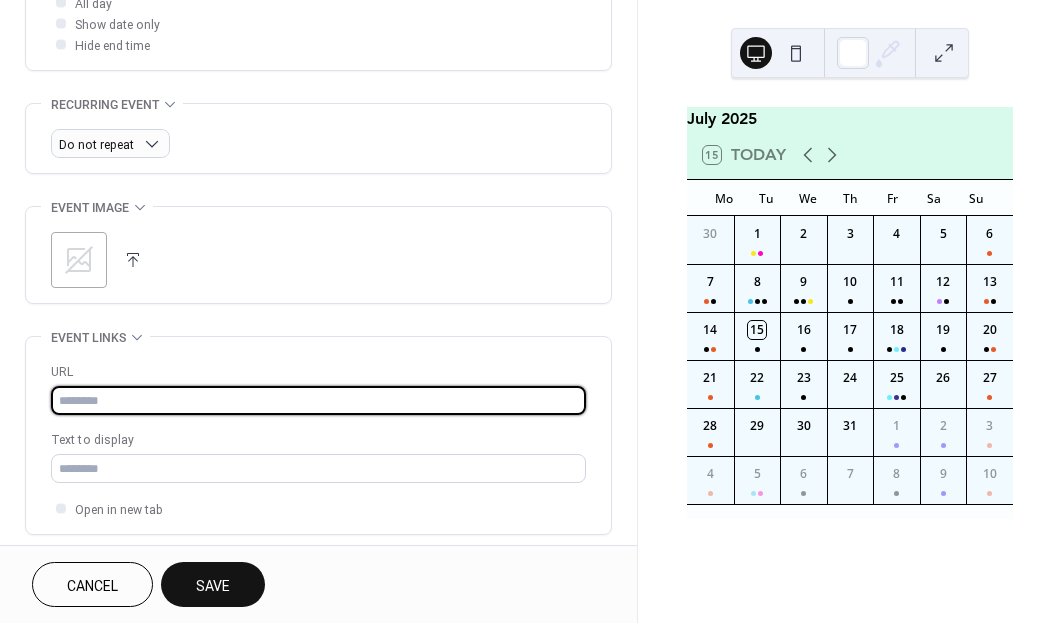 click at bounding box center [318, 400] 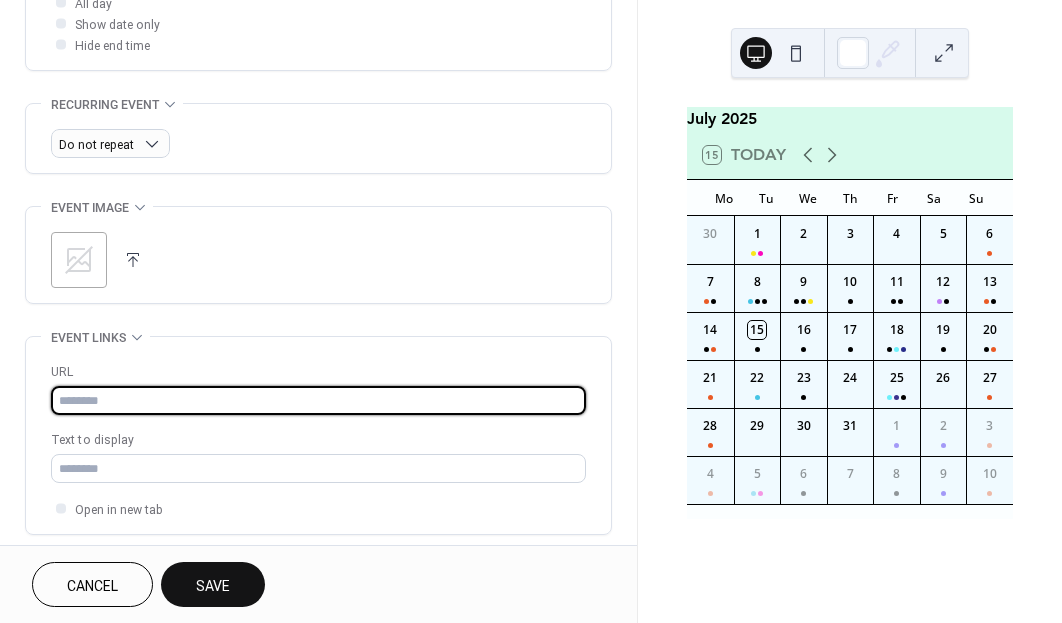 paste on "**********" 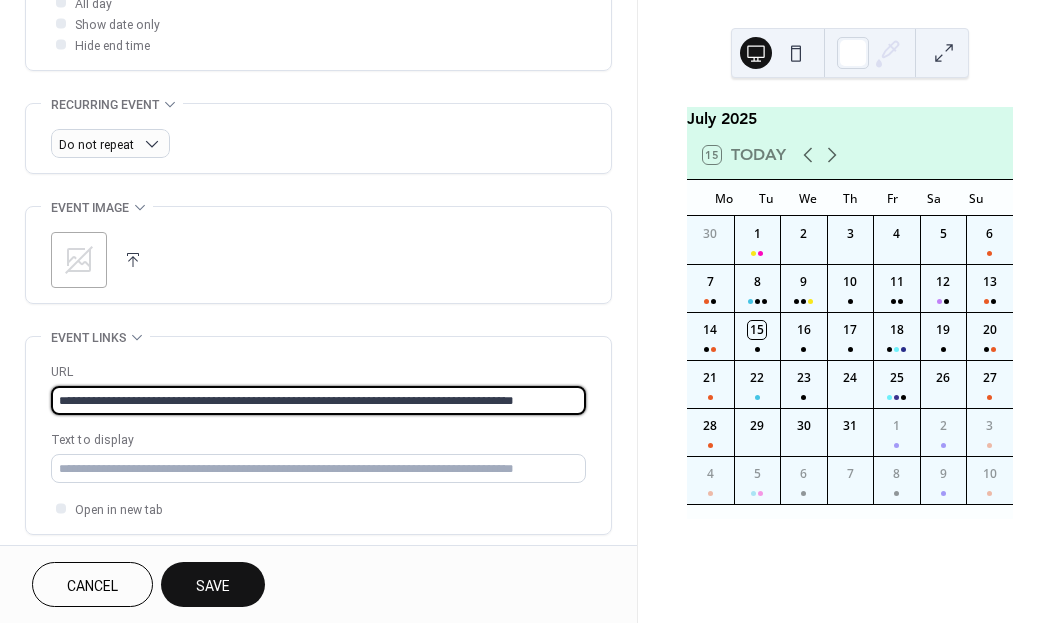 type on "**********" 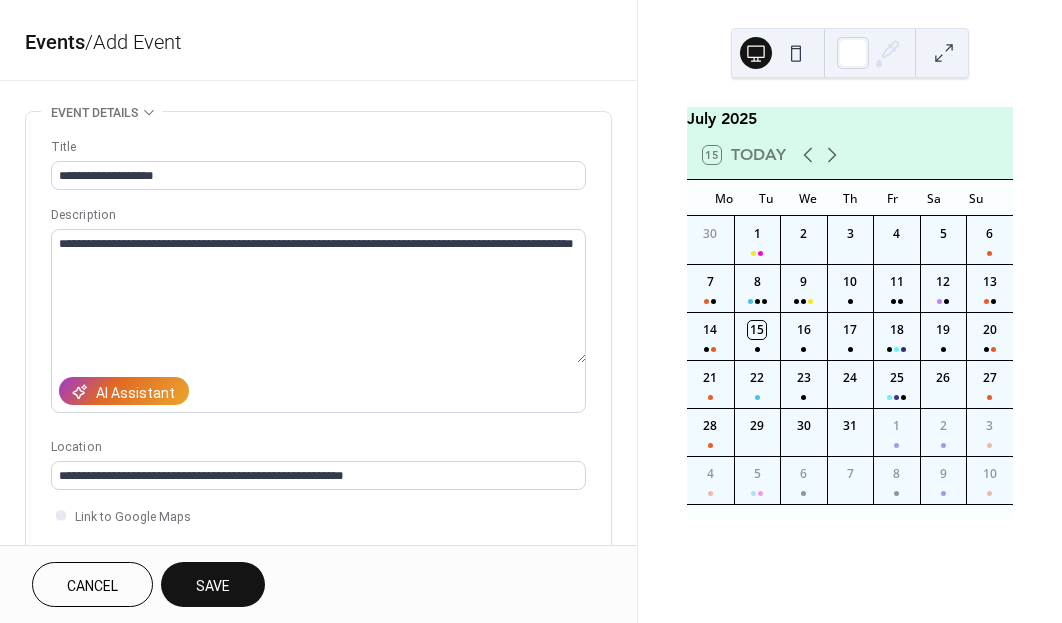 scroll, scrollTop: 0, scrollLeft: 0, axis: both 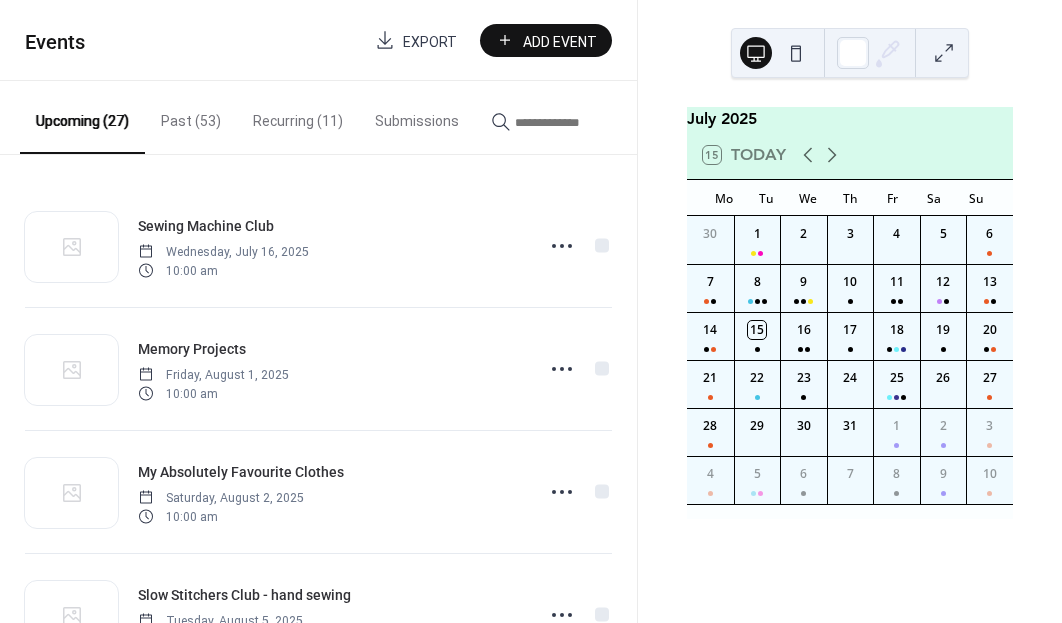 click on "Add Event" at bounding box center [560, 41] 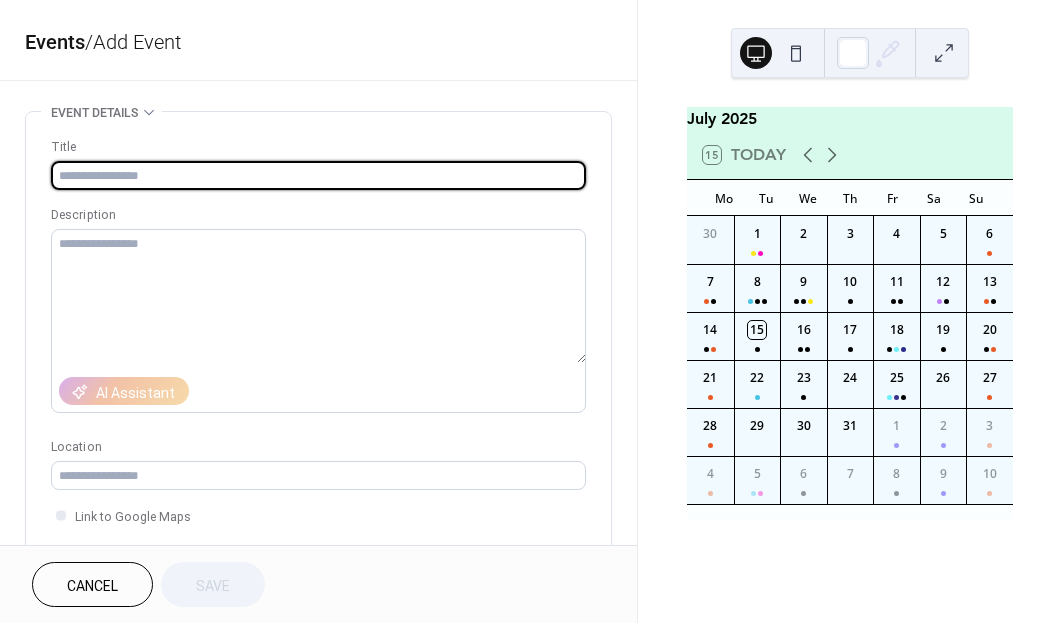 click at bounding box center (318, 175) 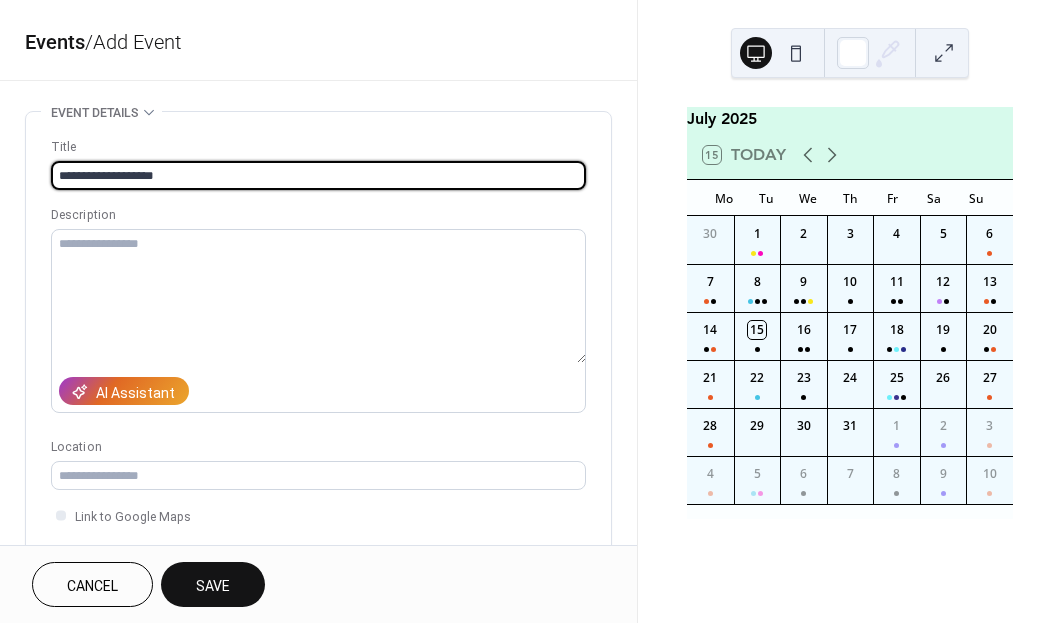 type on "**********" 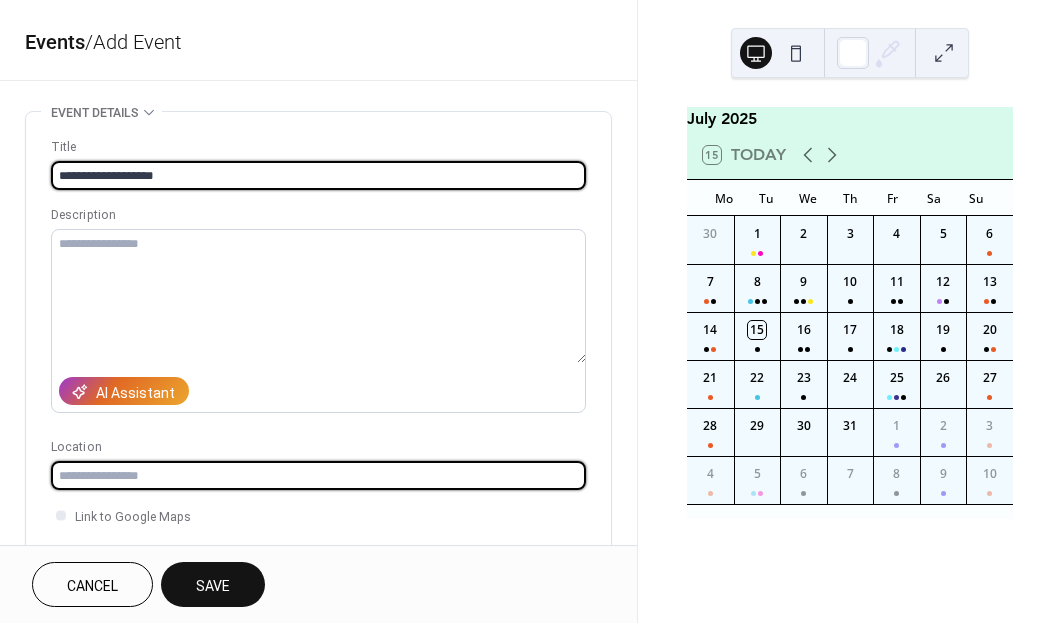 click at bounding box center (318, 475) 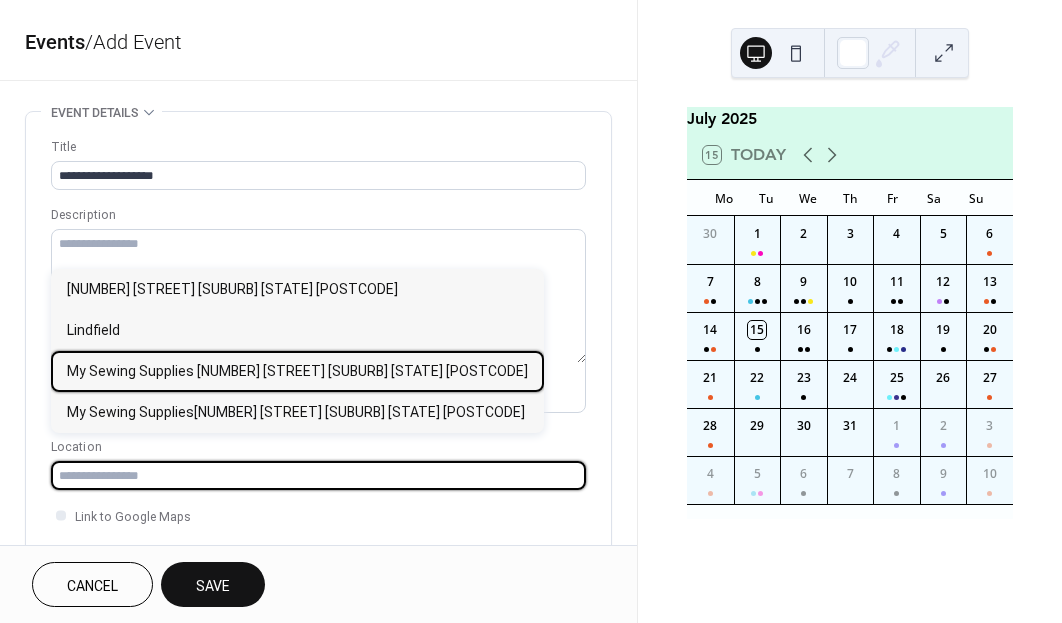 click on "My Sewing Supplies 321 Pacific Highway Lindfield NSW 2070" at bounding box center [297, 371] 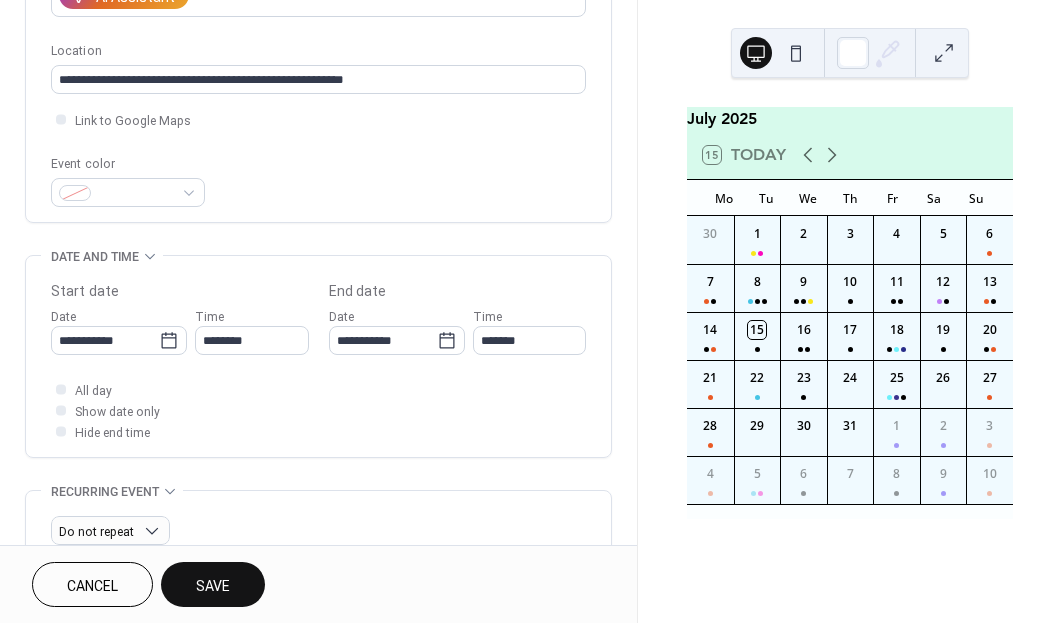 scroll, scrollTop: 405, scrollLeft: 0, axis: vertical 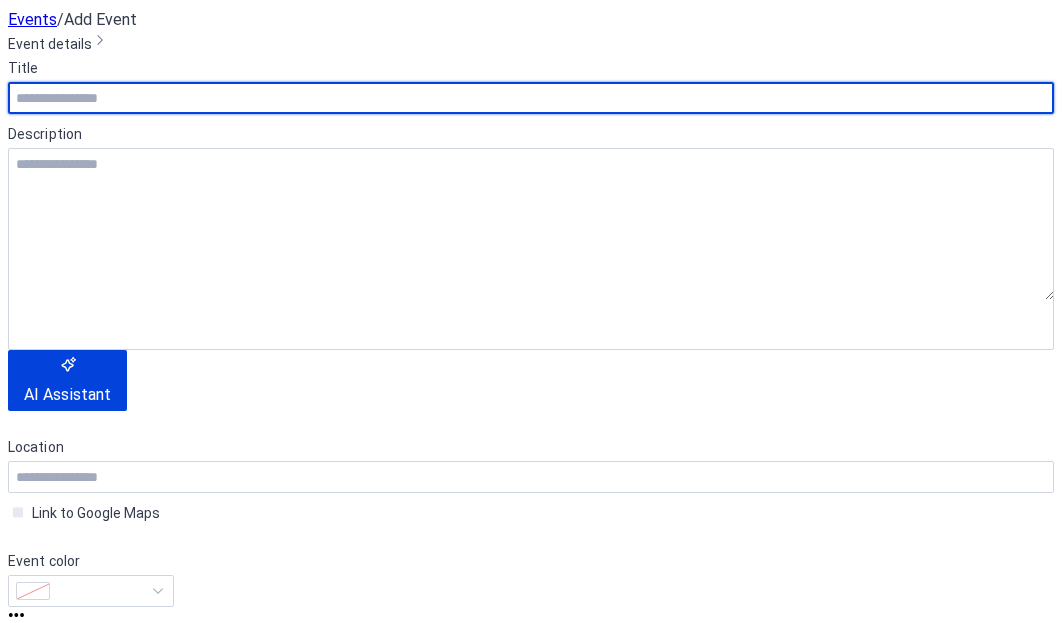 click at bounding box center (531, 98) 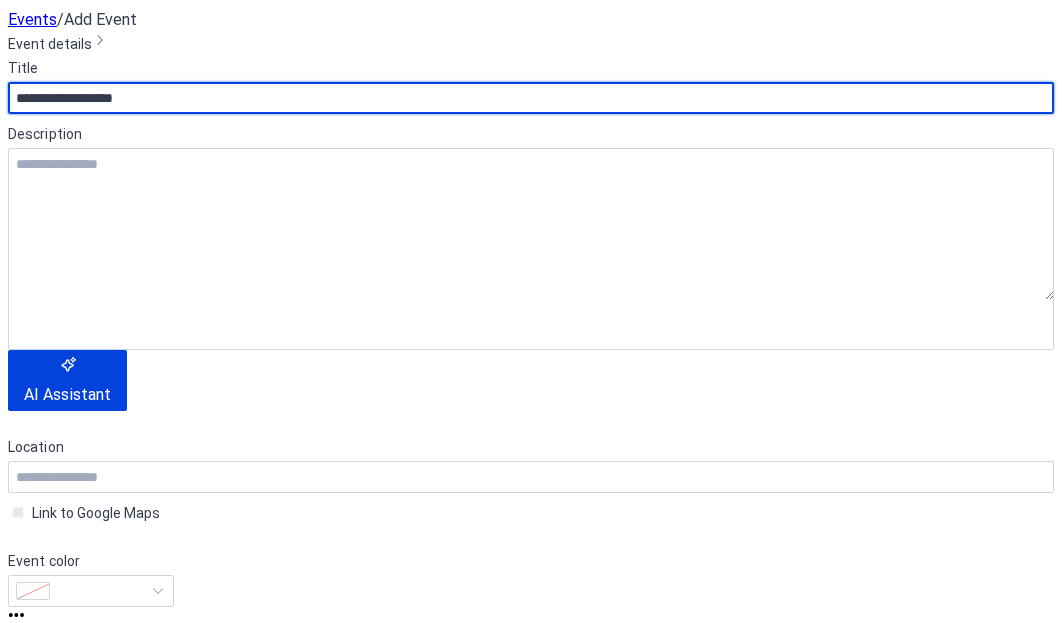 scroll, scrollTop: 259, scrollLeft: 0, axis: vertical 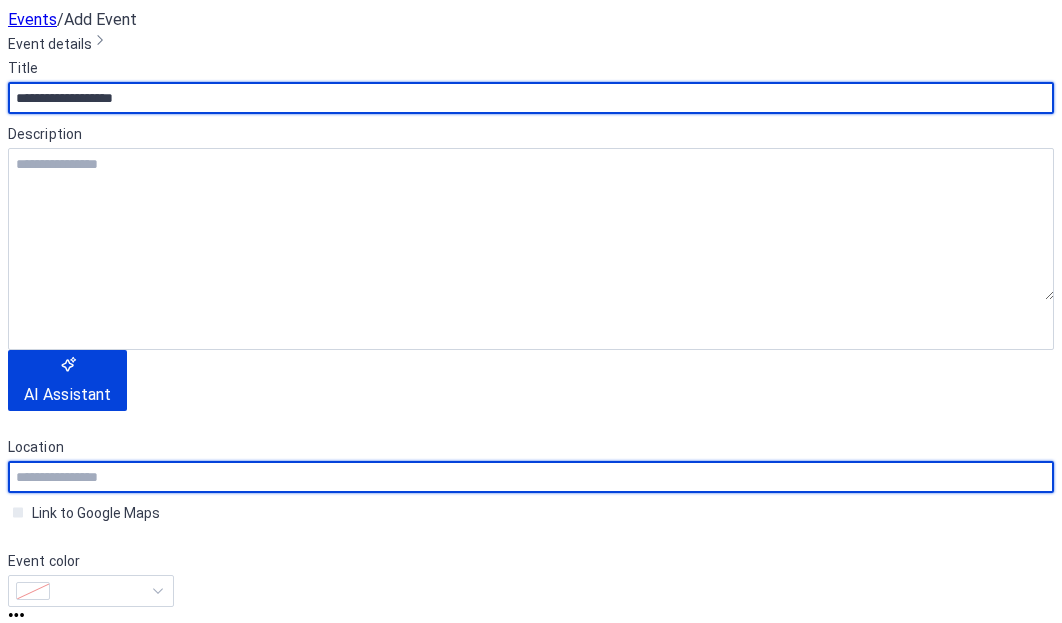 click at bounding box center (531, 477) 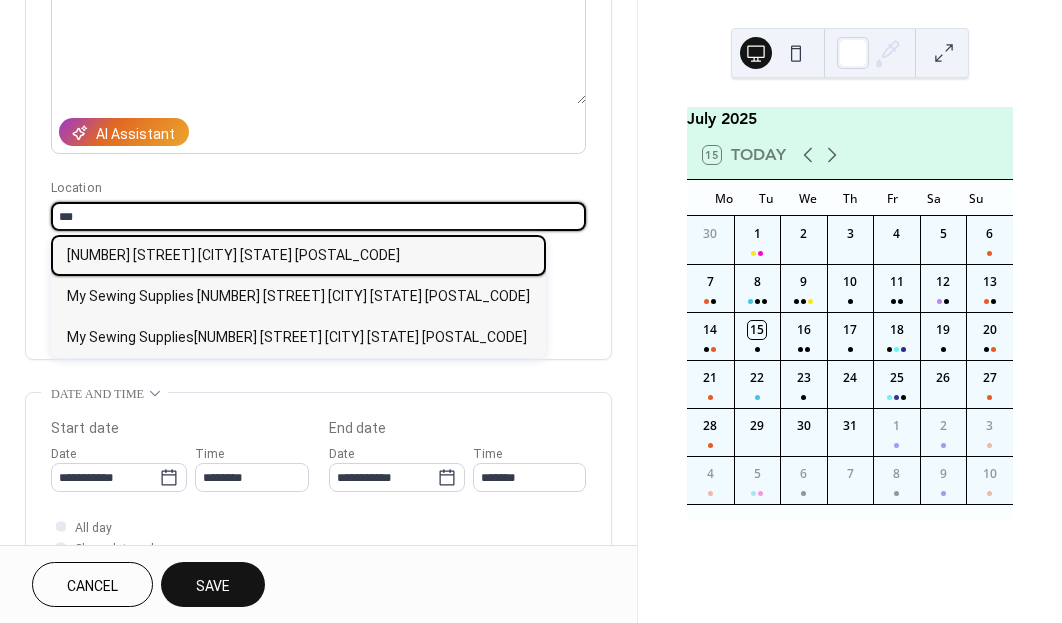 click on "[NUMBER] [STREET] [SUBURB] [STATE] [POSTCODE]" at bounding box center [298, 255] 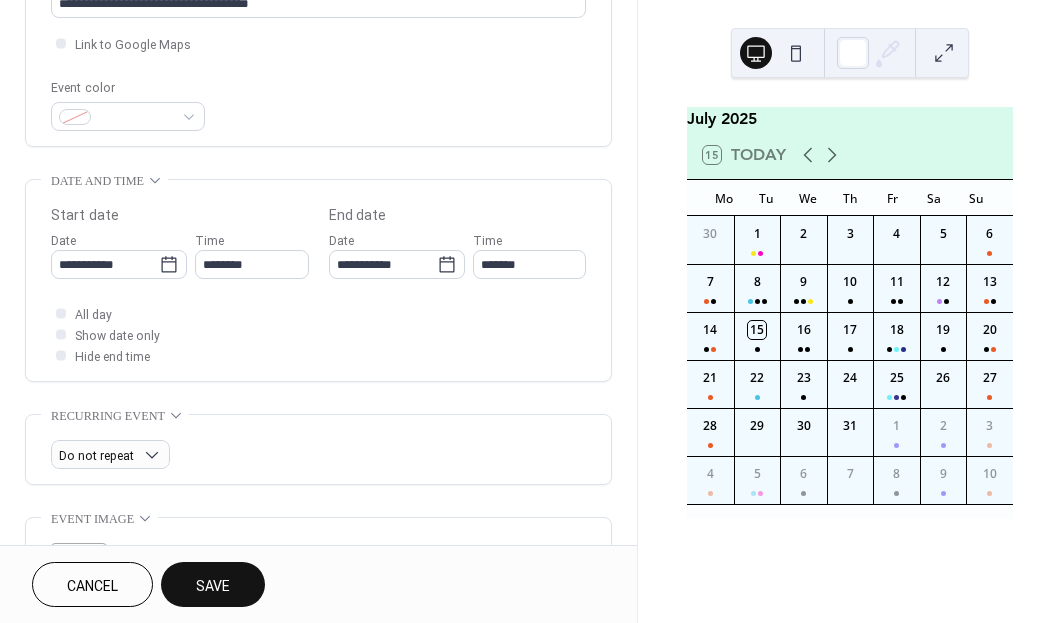 scroll, scrollTop: 473, scrollLeft: 0, axis: vertical 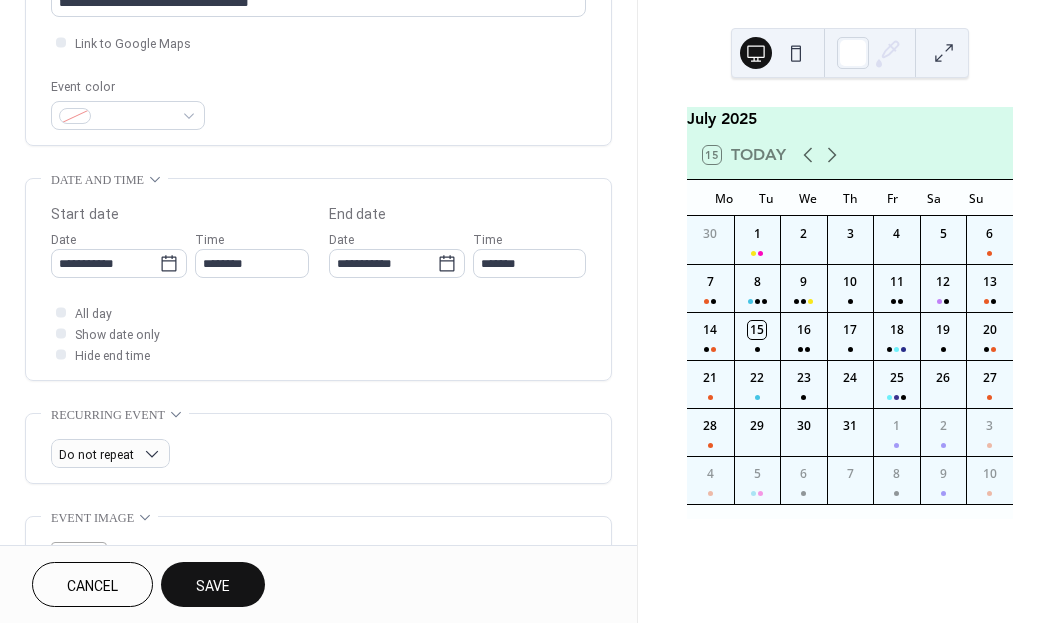 click 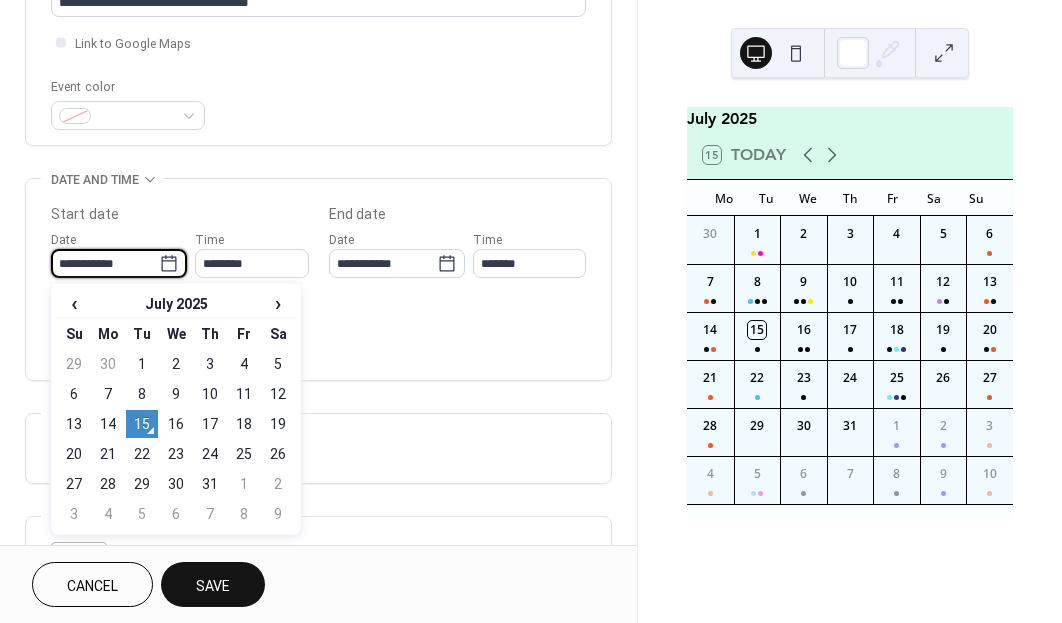 click on "›" at bounding box center (278, 303) 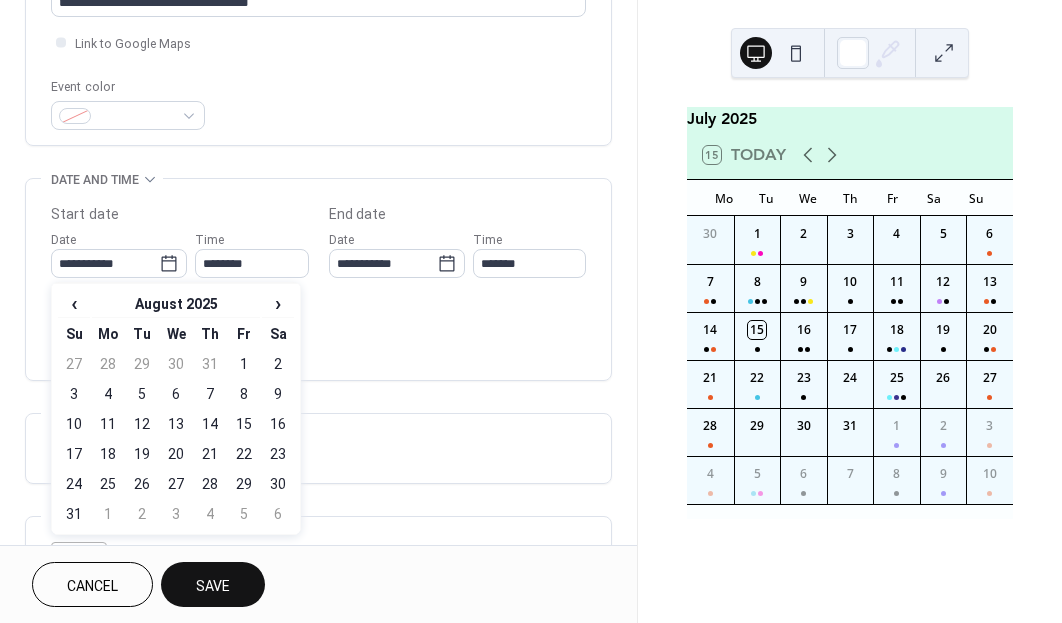 click on "13" at bounding box center [176, 424] 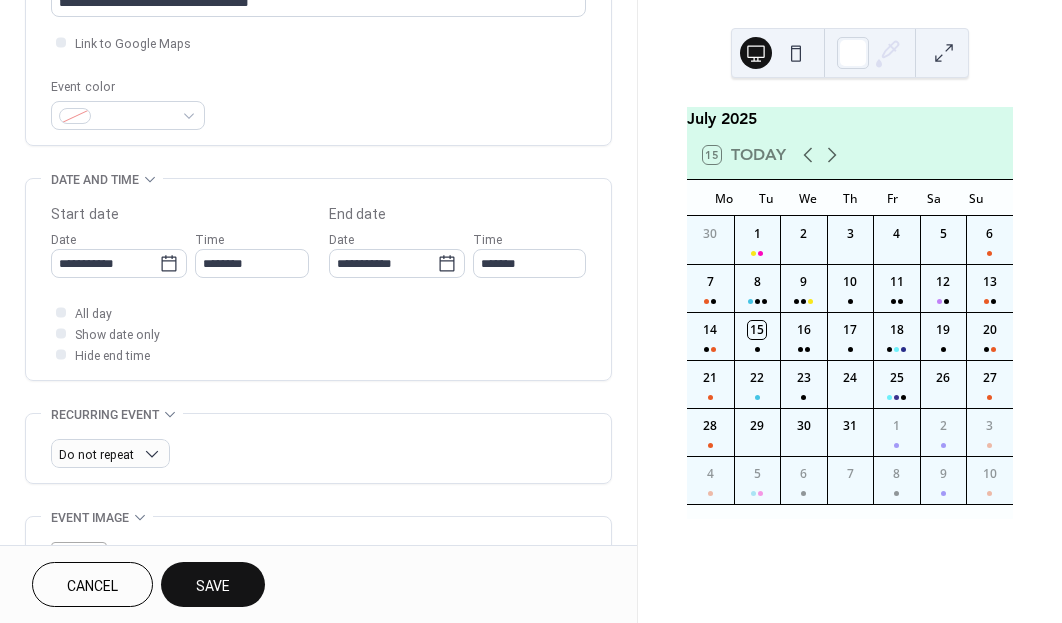 type on "**********" 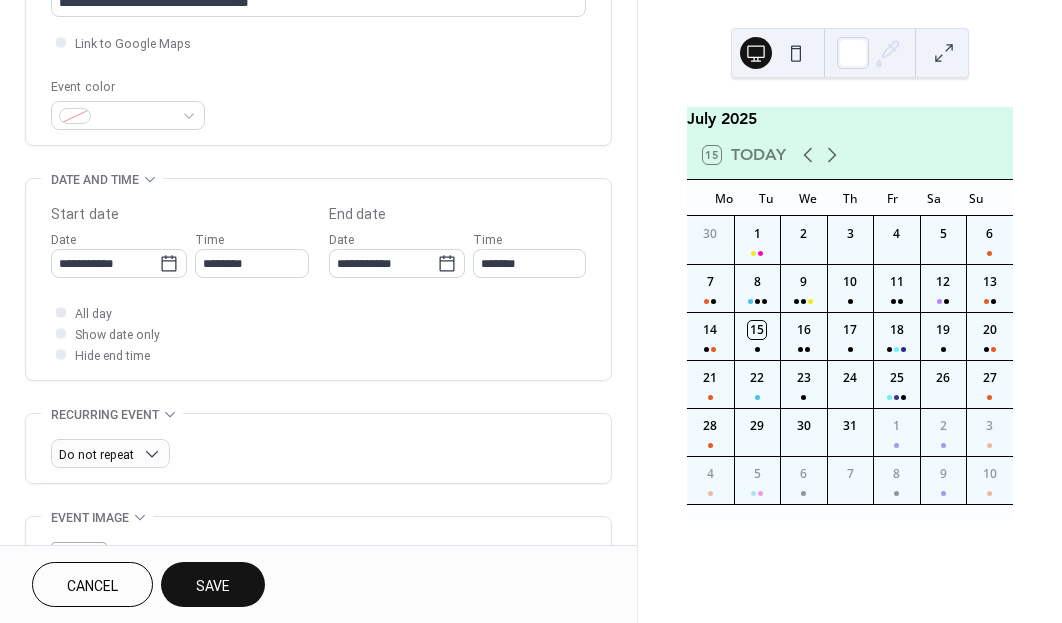 type on "**********" 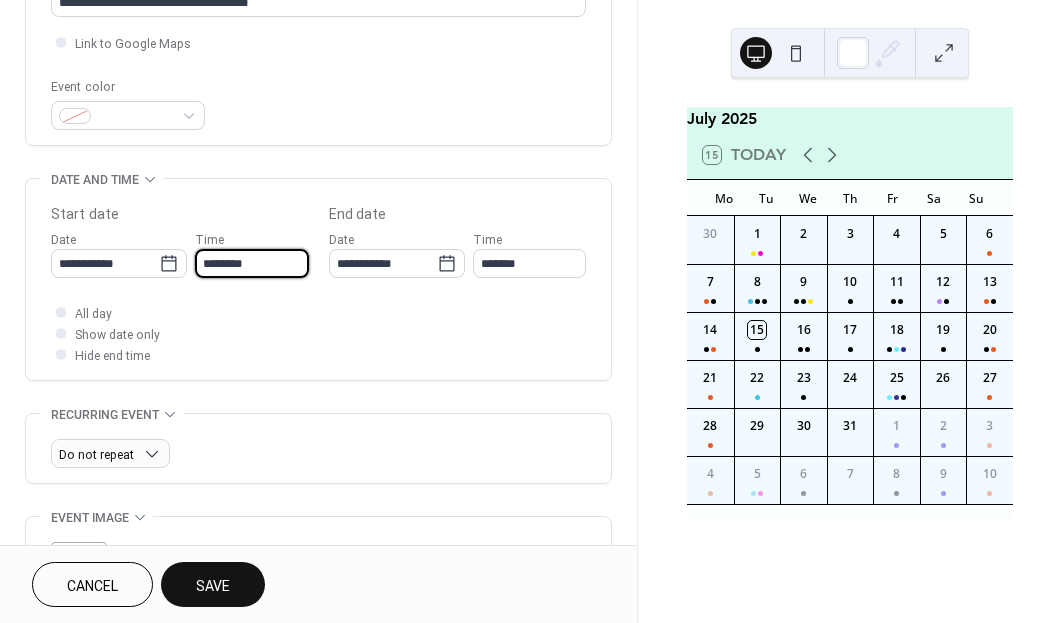click on "********" at bounding box center (251, 263) 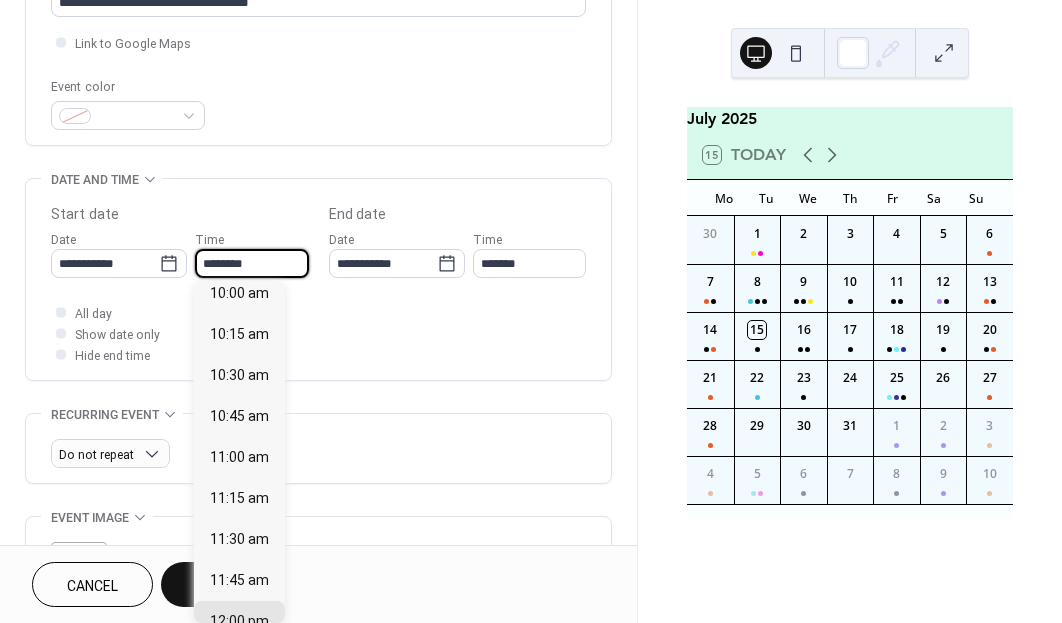 scroll, scrollTop: 1643, scrollLeft: 0, axis: vertical 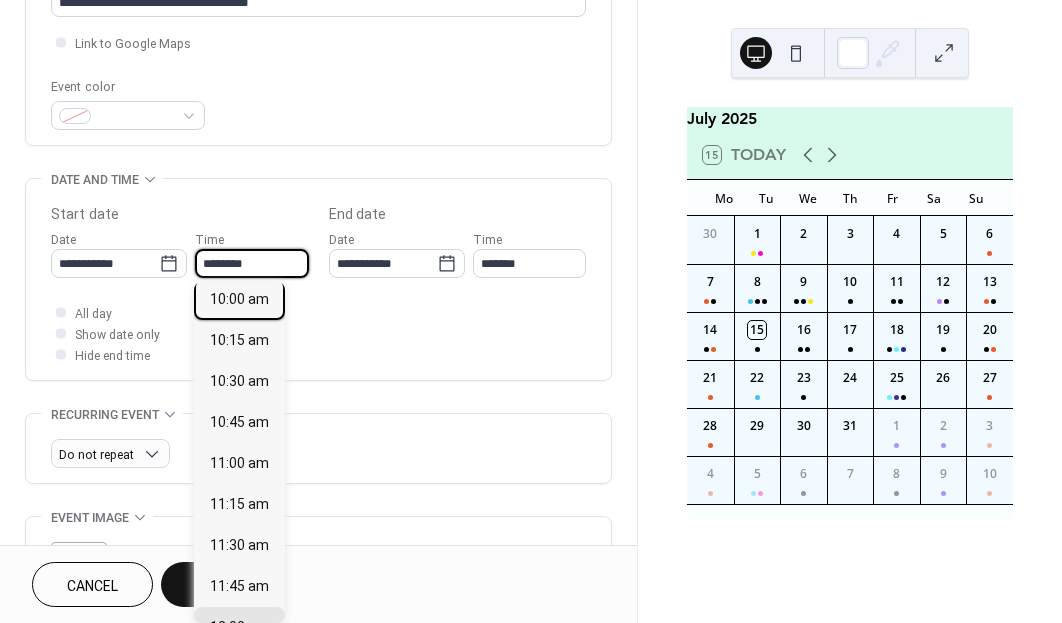 click on "10:00 am" at bounding box center [239, 299] 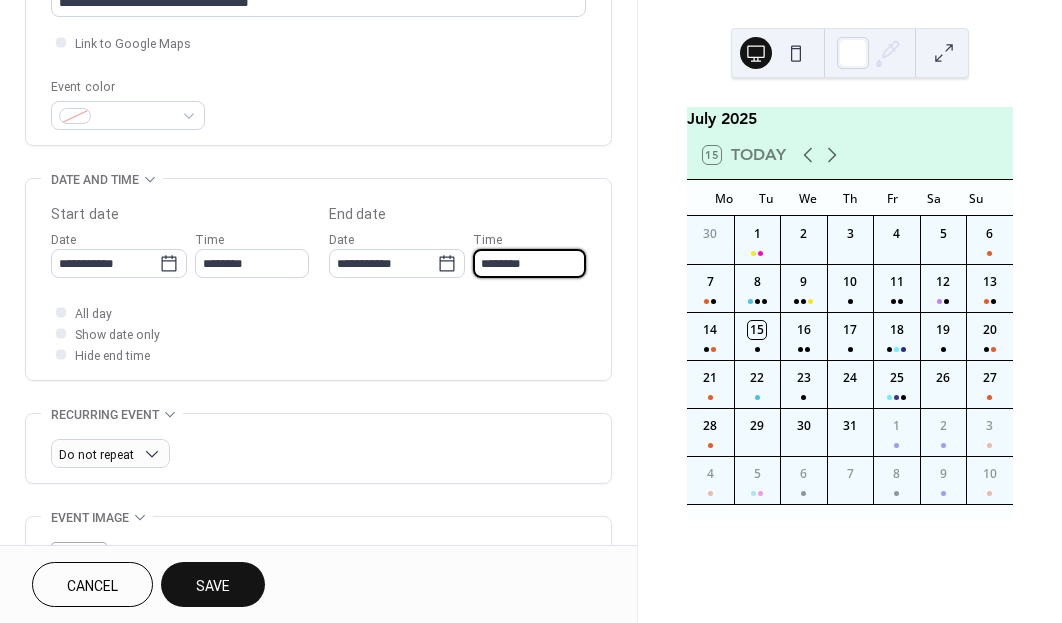 click on "********" at bounding box center [529, 263] 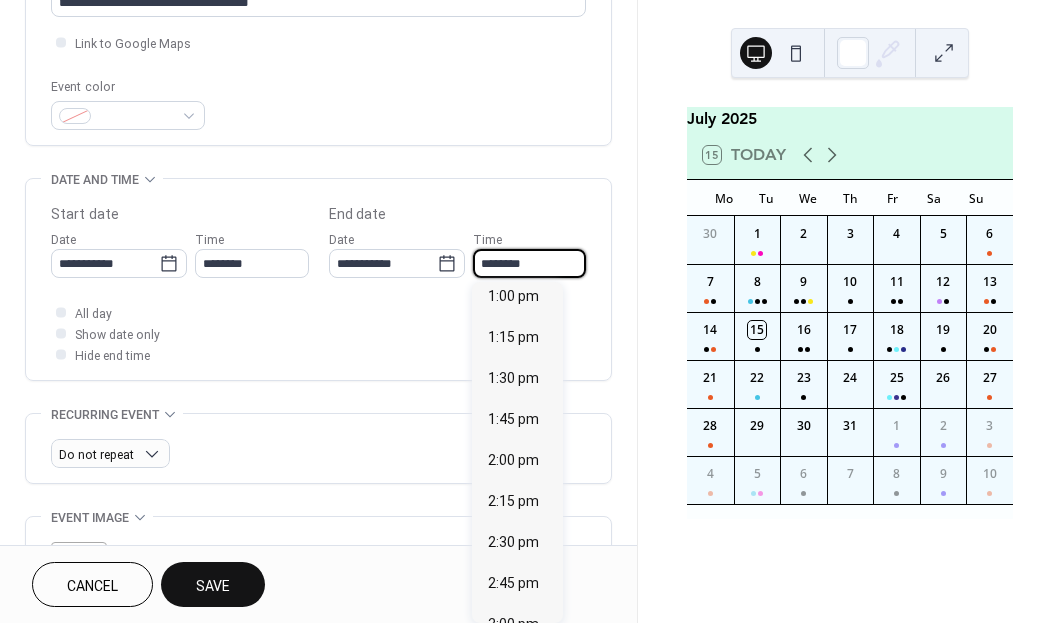 scroll, scrollTop: 445, scrollLeft: 0, axis: vertical 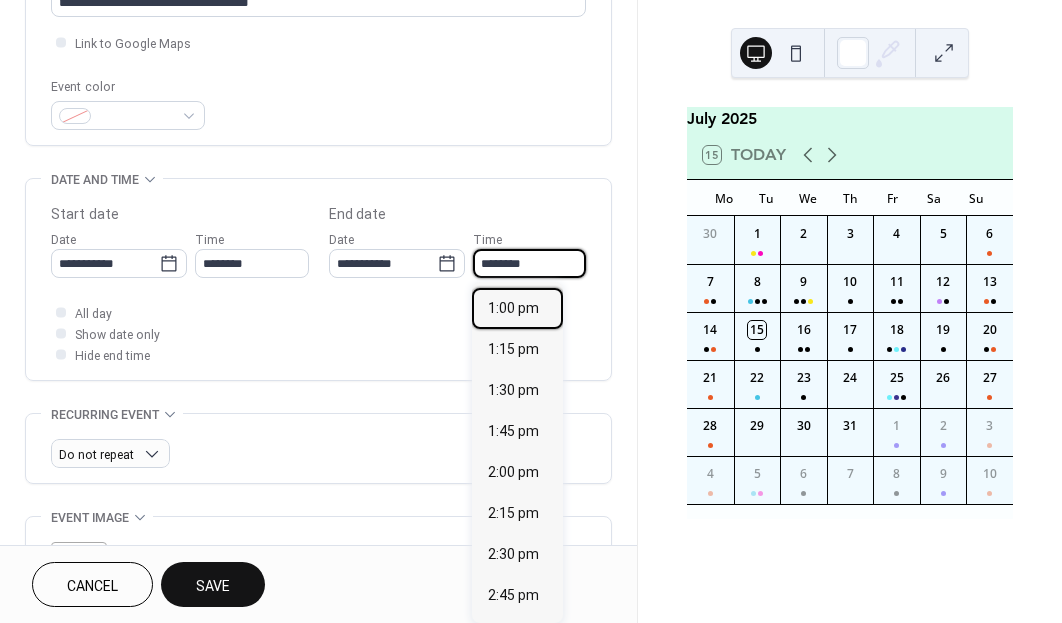click on "1:00 pm" at bounding box center (513, 308) 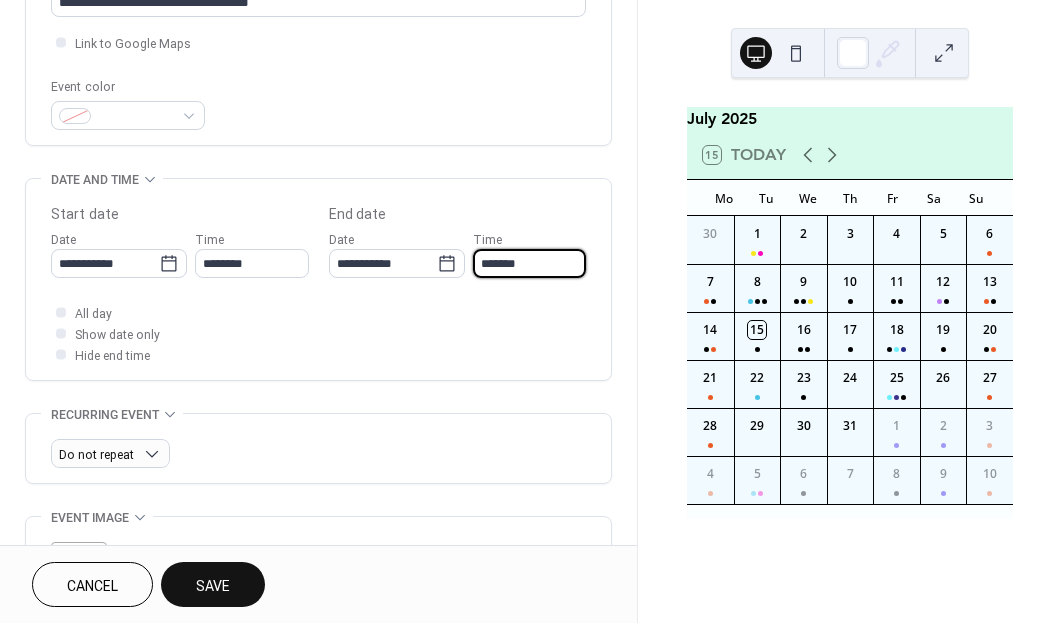 click on "*******" at bounding box center (529, 263) 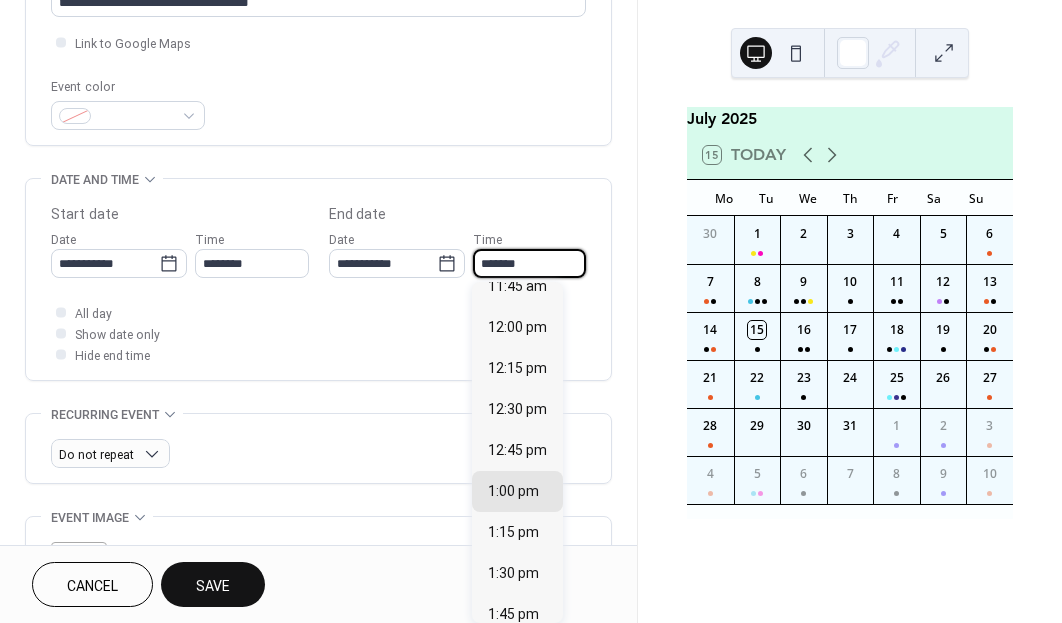 scroll, scrollTop: 255, scrollLeft: 0, axis: vertical 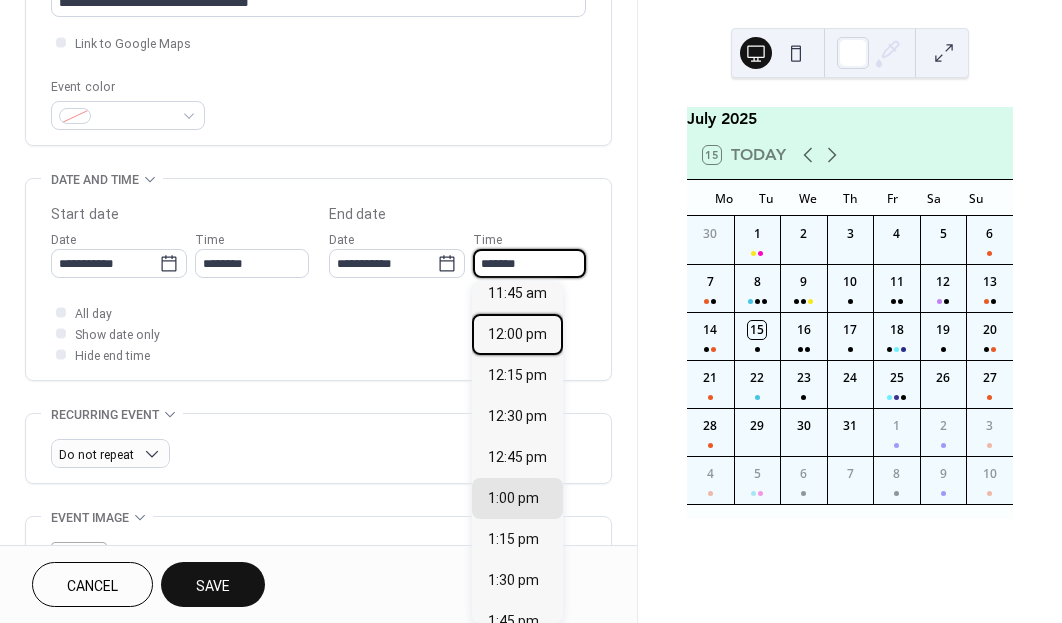 click on "12:00 pm" at bounding box center (517, 334) 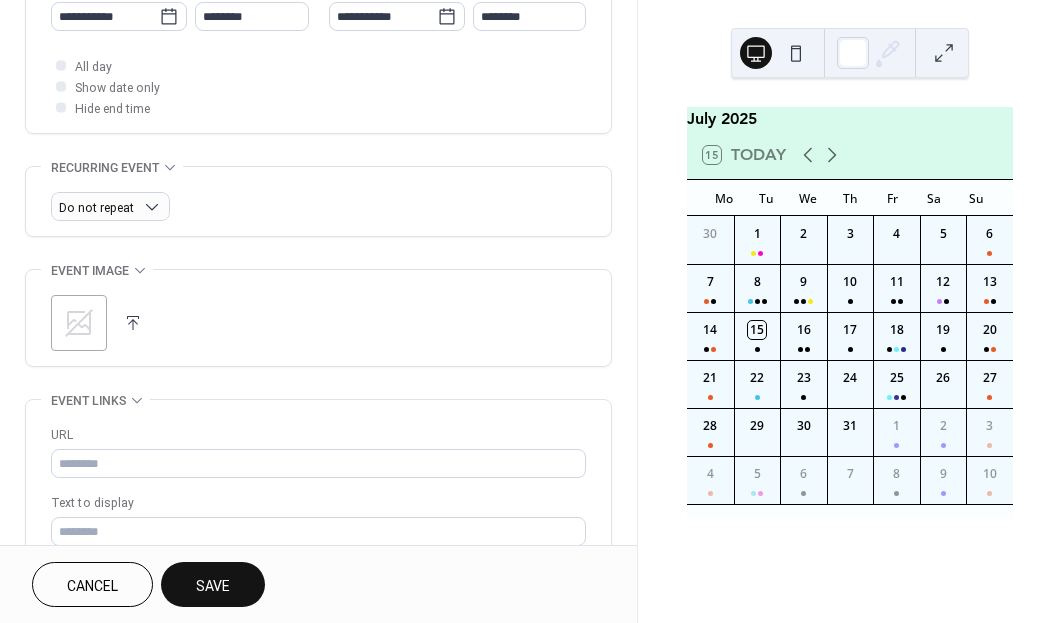 scroll, scrollTop: 723, scrollLeft: 0, axis: vertical 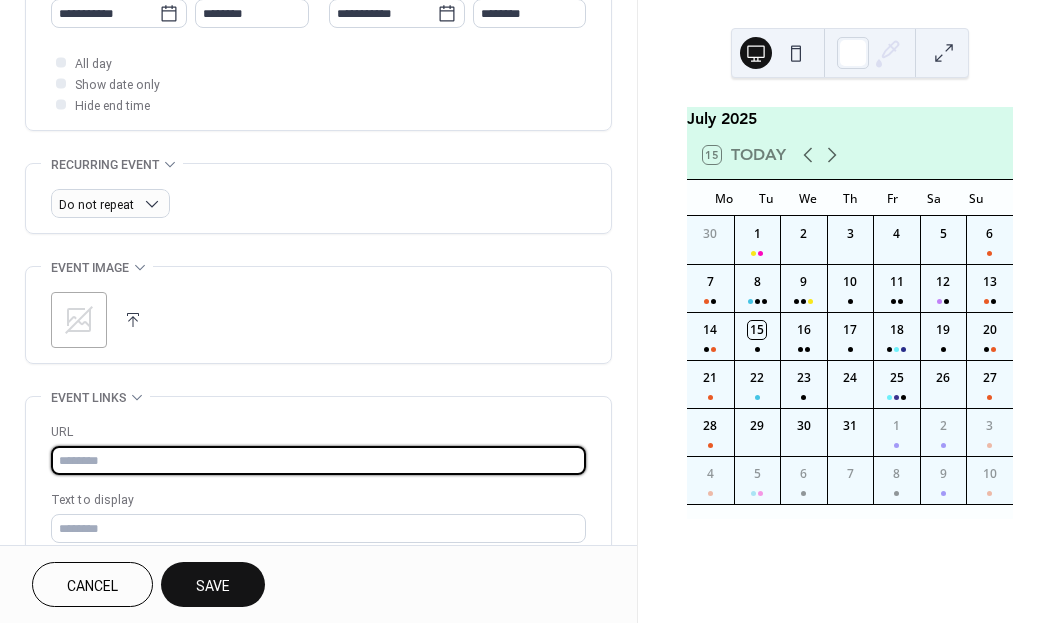 click at bounding box center (318, 460) 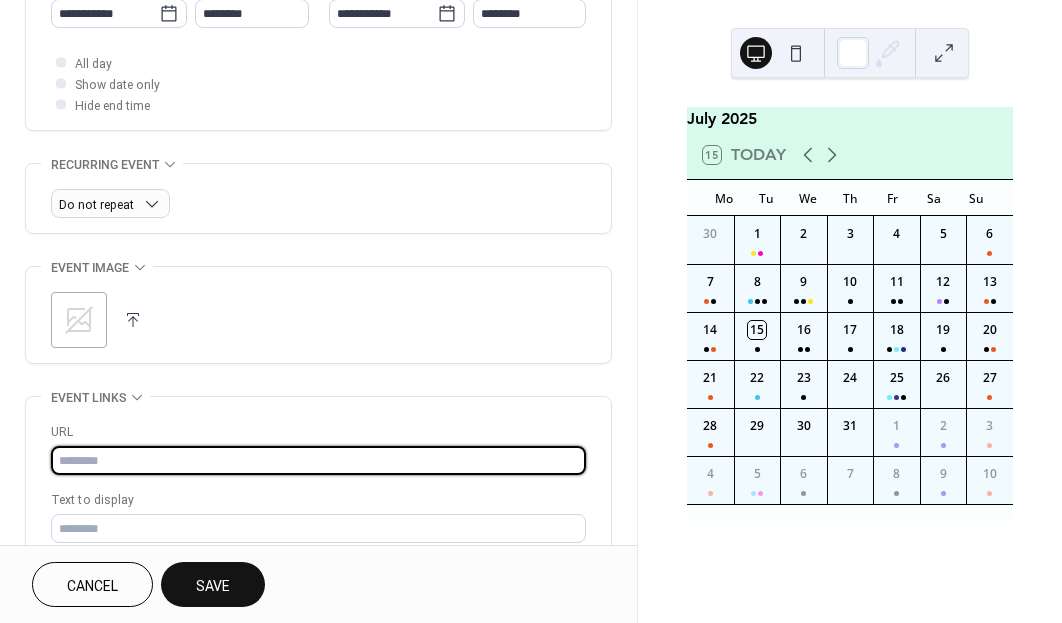 paste on "**********" 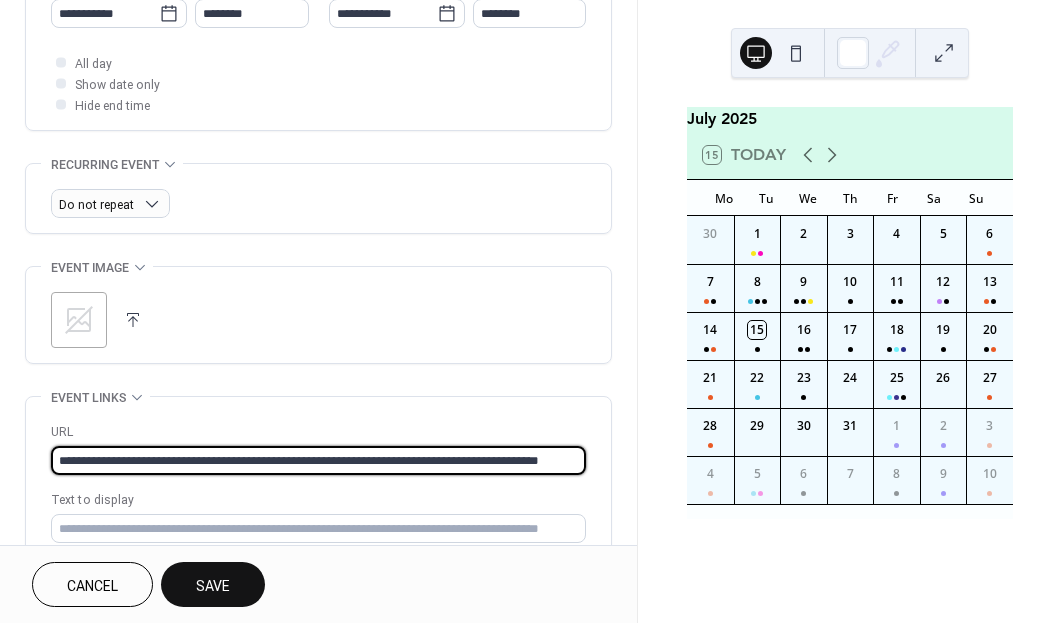 type on "**********" 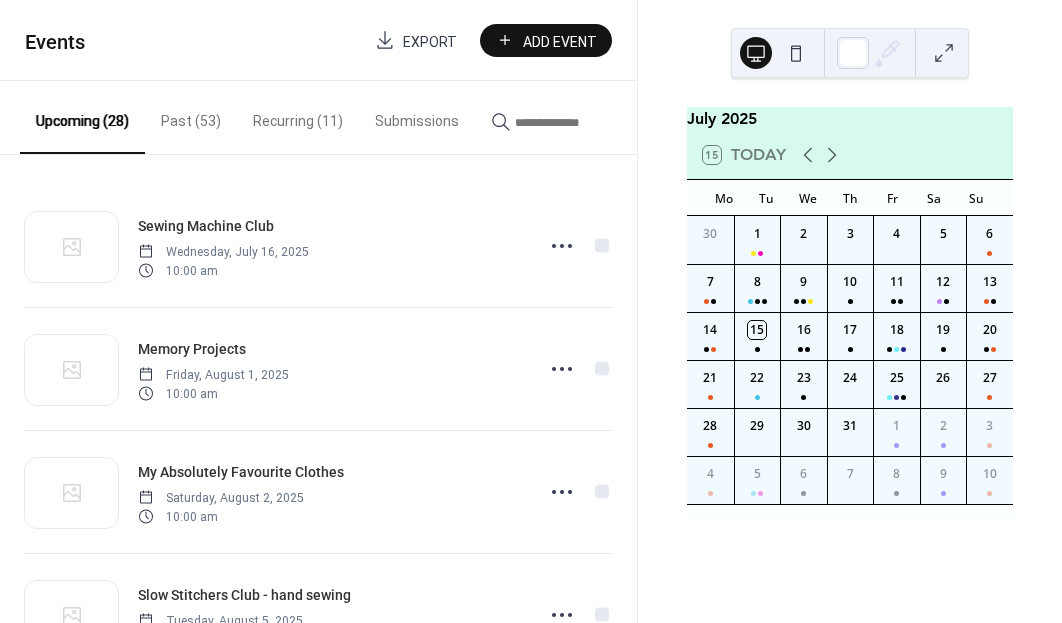 click on "Add Event" at bounding box center [560, 41] 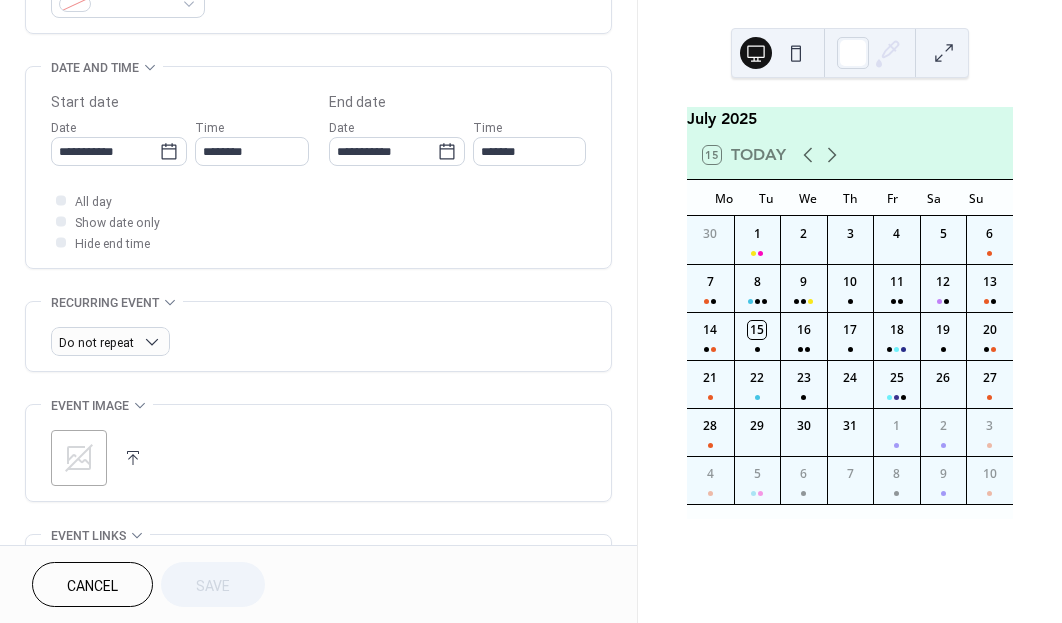 scroll, scrollTop: 584, scrollLeft: 0, axis: vertical 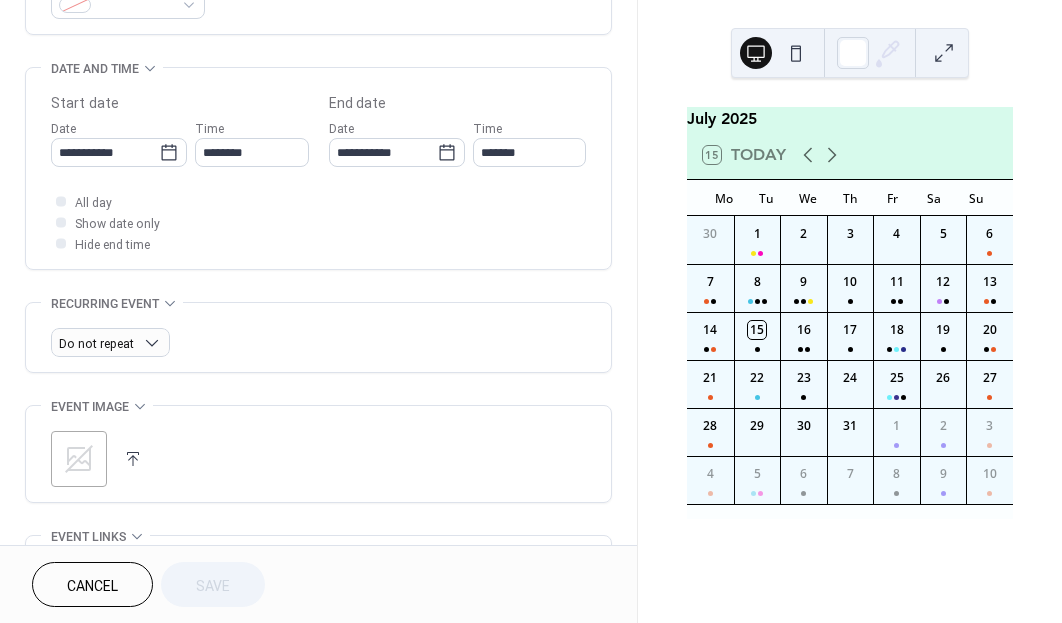 click 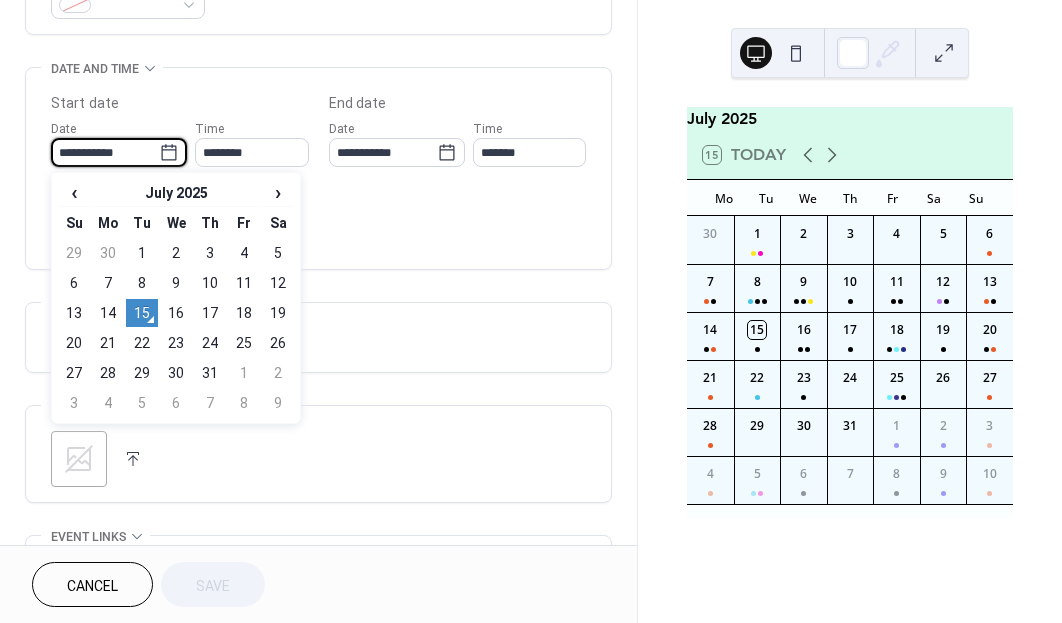 click on "›" at bounding box center [278, 192] 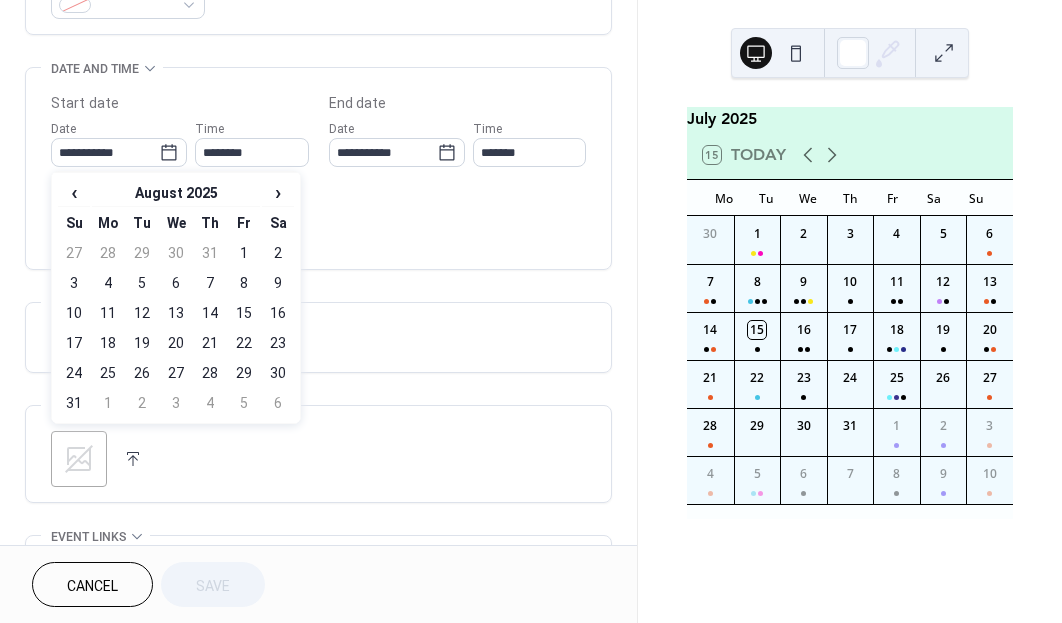 click on "›" at bounding box center [278, 192] 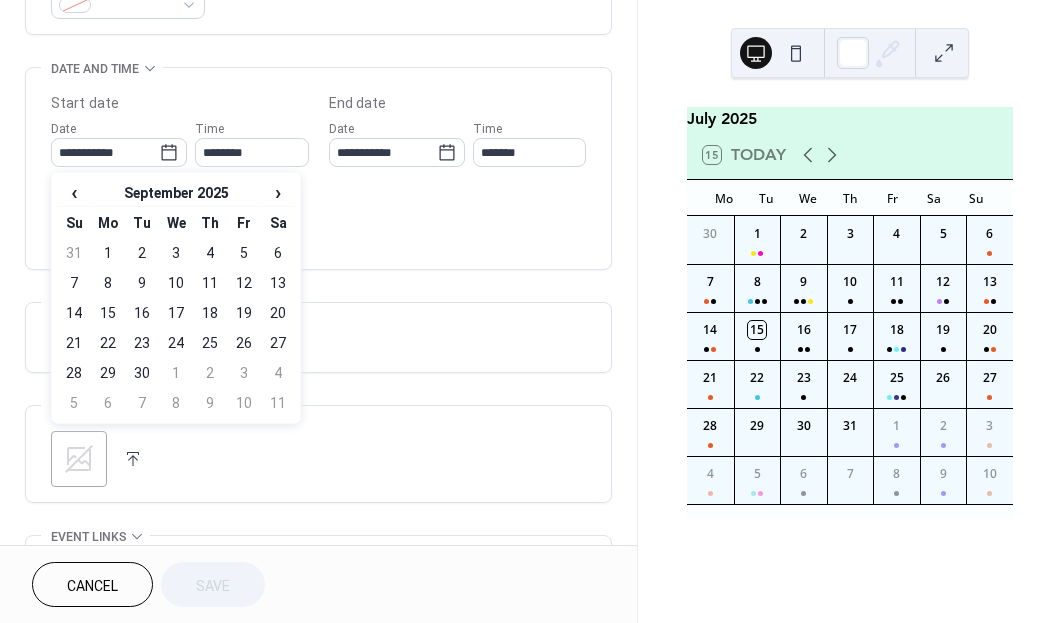 click on "10" at bounding box center (176, 283) 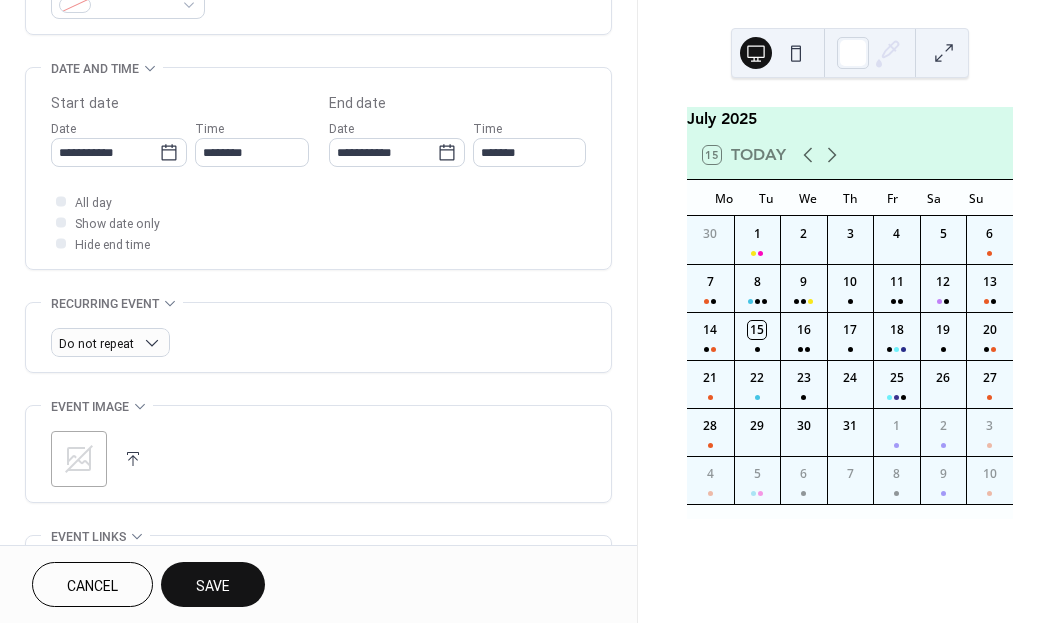 type on "**********" 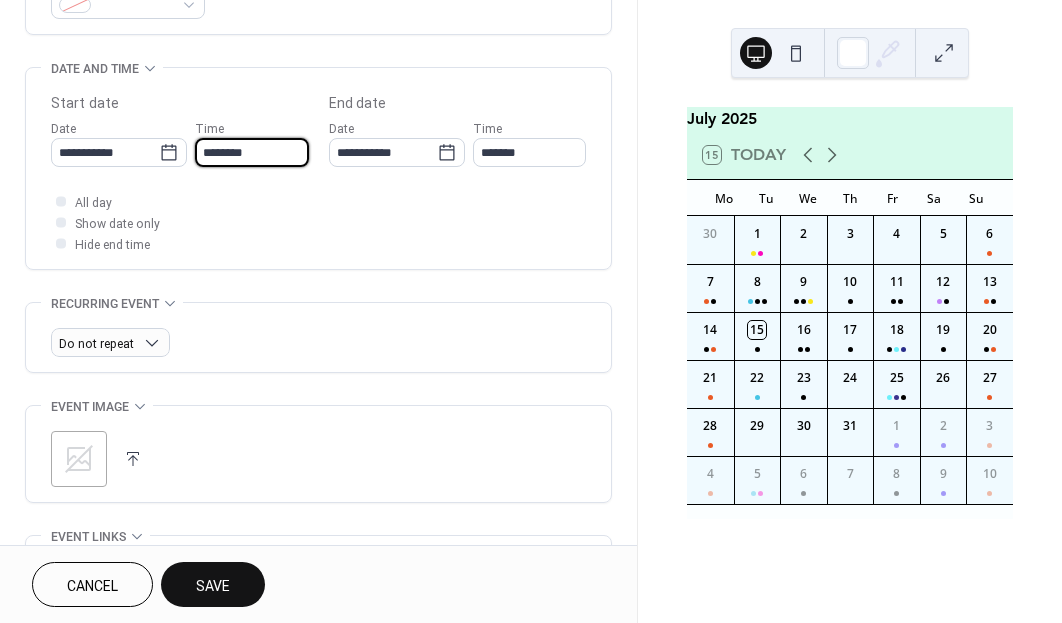 click on "********" at bounding box center [251, 152] 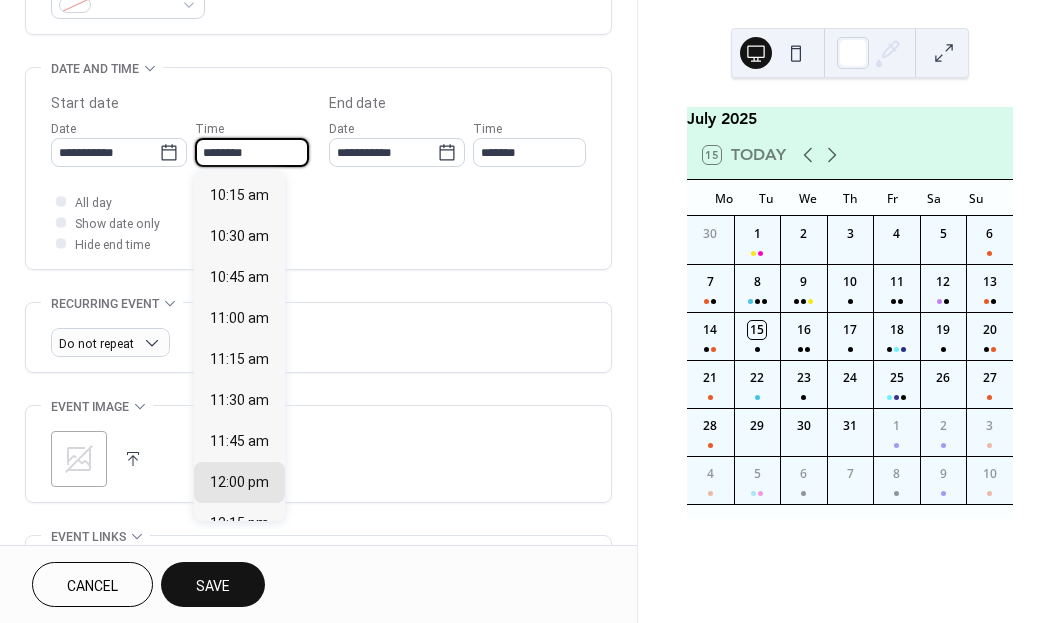 scroll, scrollTop: 1675, scrollLeft: 0, axis: vertical 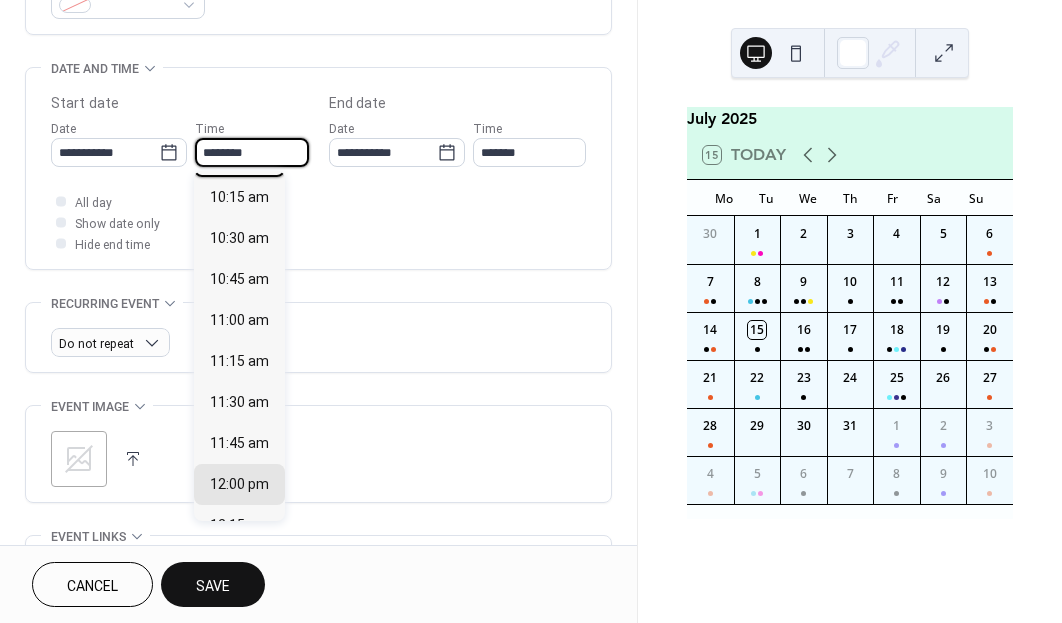 click on "10:00 am" at bounding box center (239, 156) 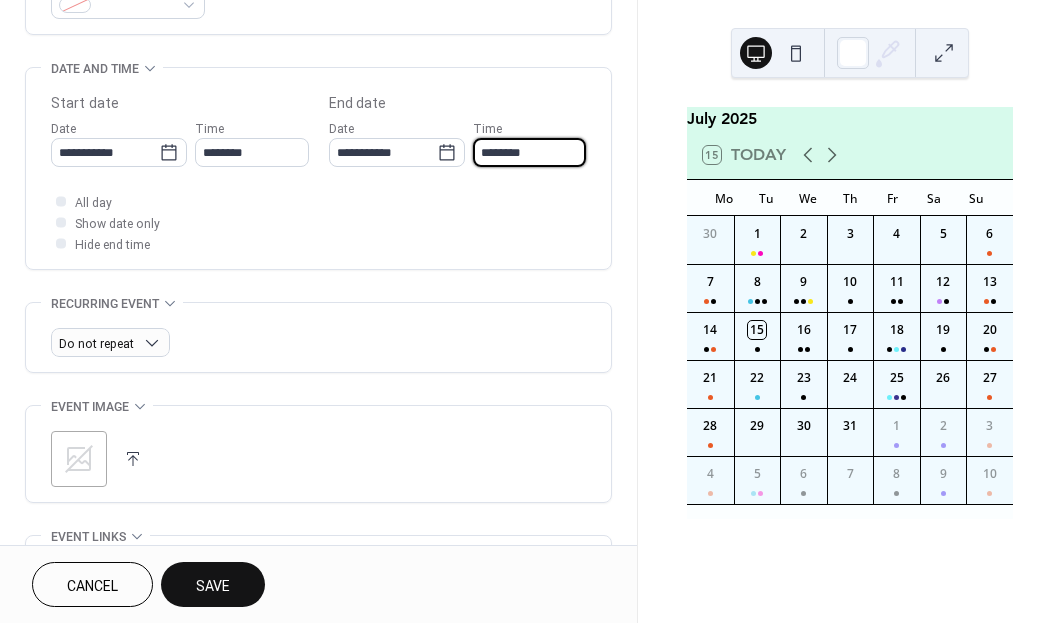 click on "********" at bounding box center (529, 152) 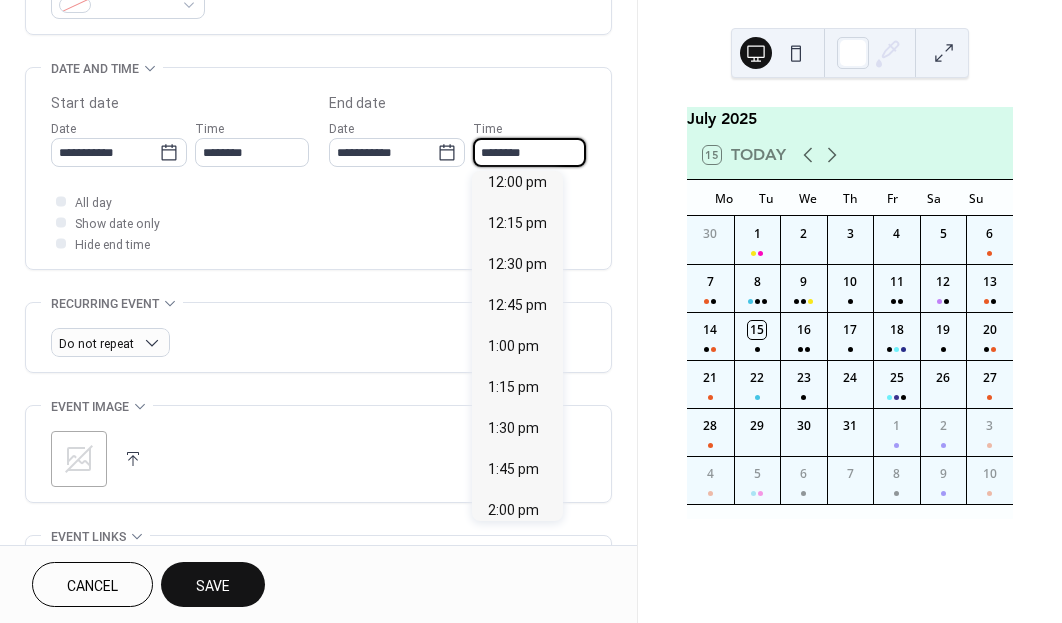 scroll, scrollTop: 306, scrollLeft: 0, axis: vertical 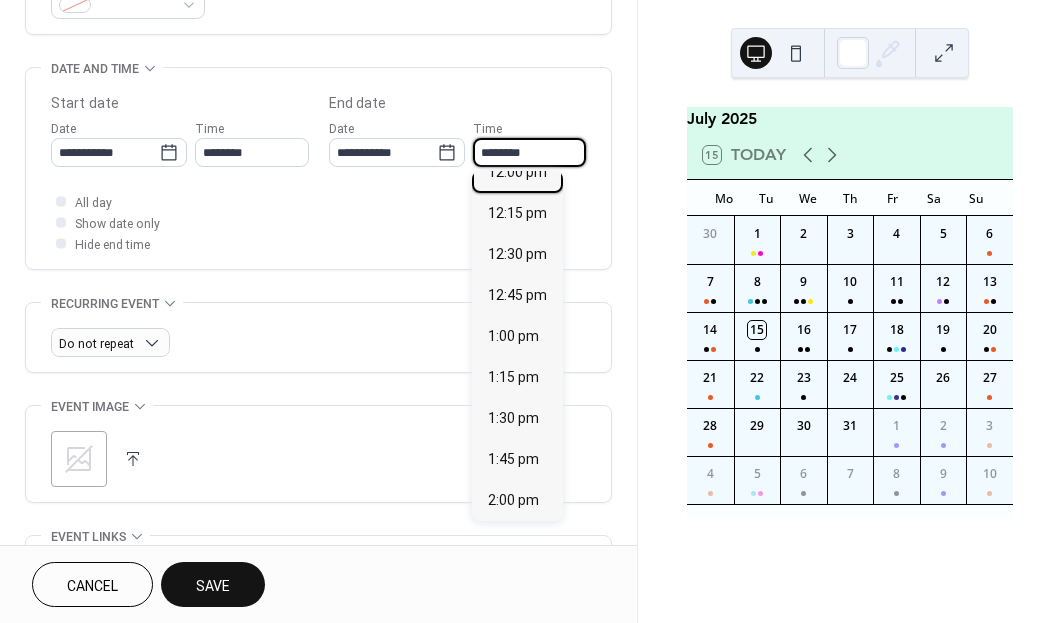 click on "12:00 pm" at bounding box center (517, 172) 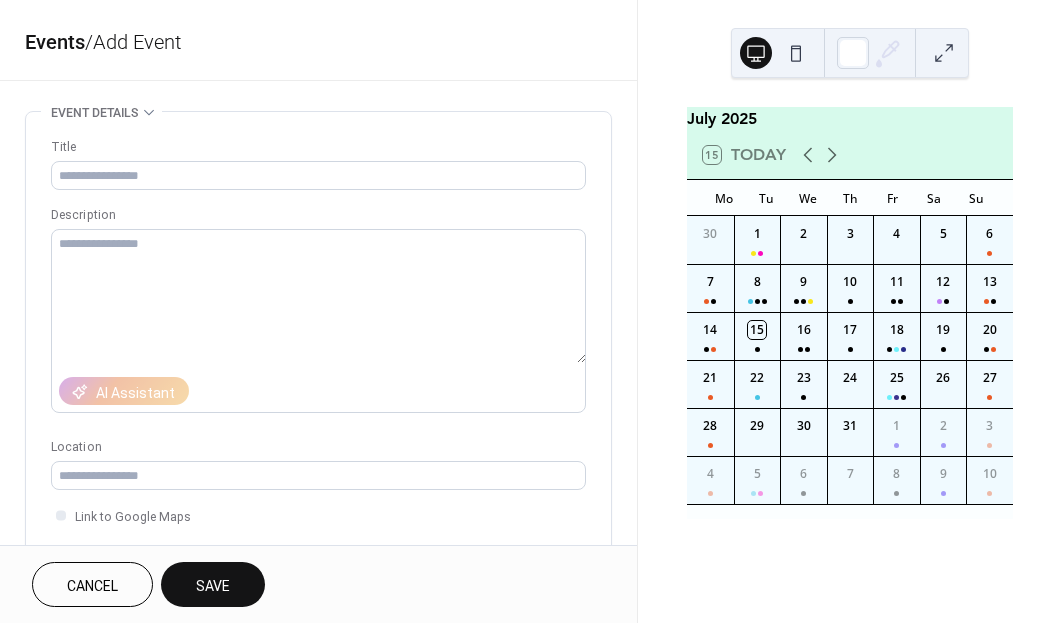 scroll, scrollTop: 0, scrollLeft: 0, axis: both 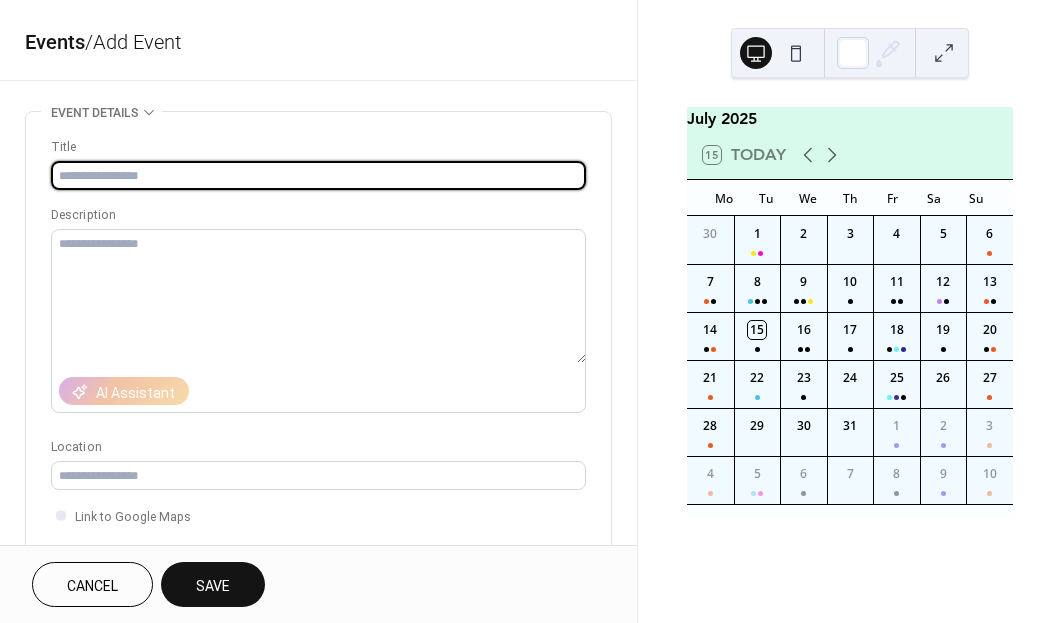 click at bounding box center (318, 175) 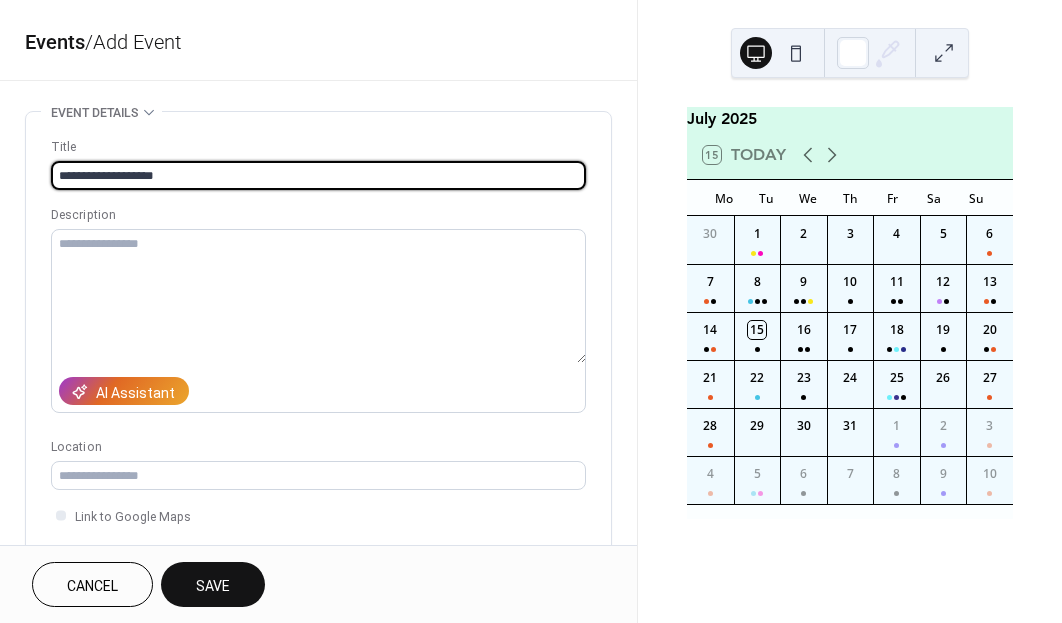 type on "**********" 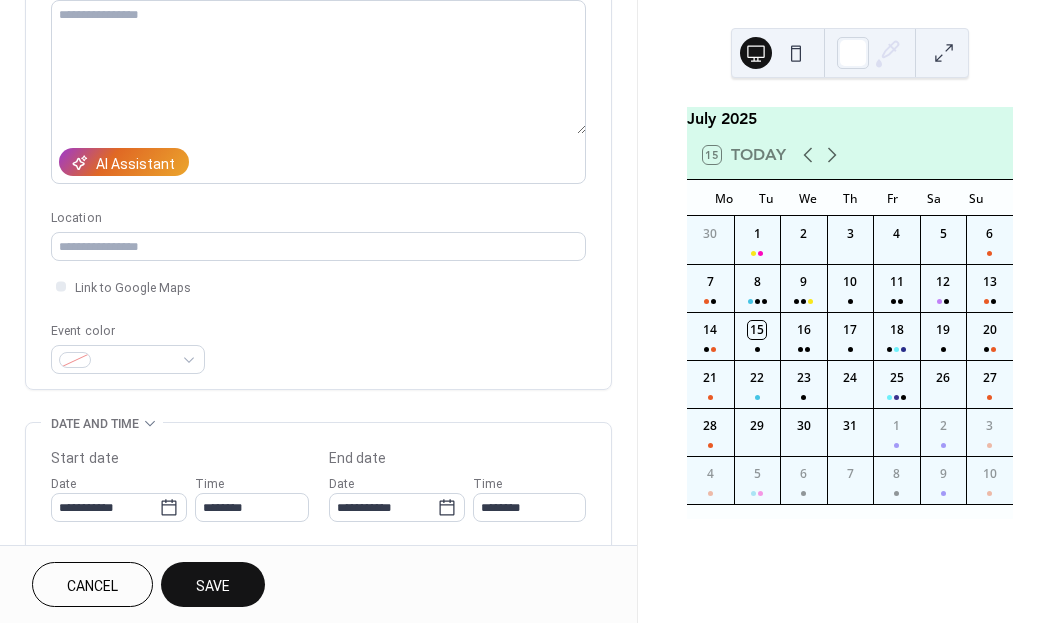 scroll, scrollTop: 237, scrollLeft: 0, axis: vertical 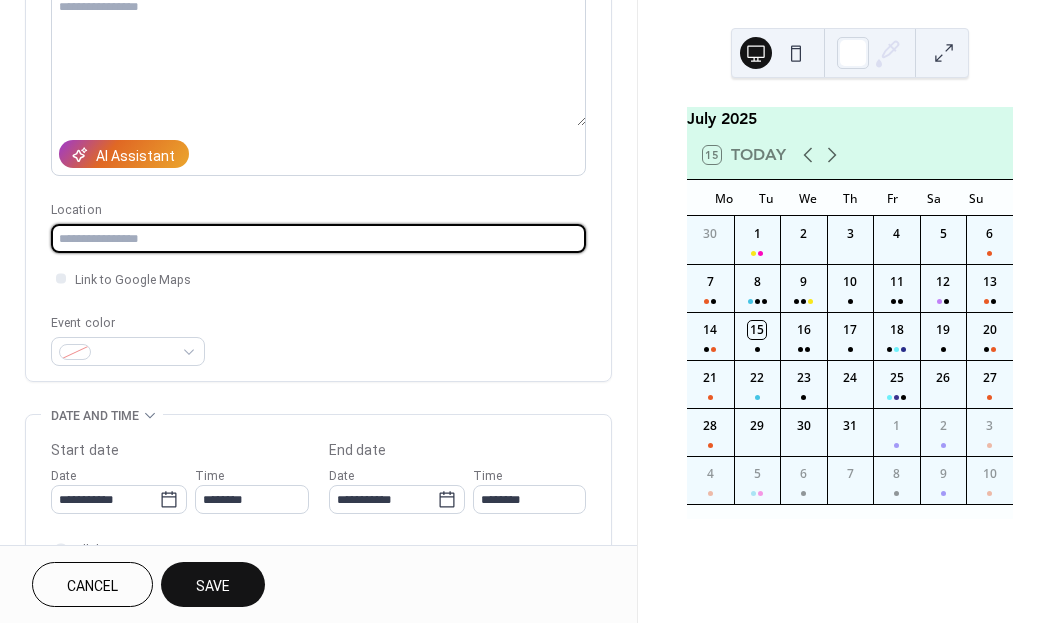 click at bounding box center (318, 238) 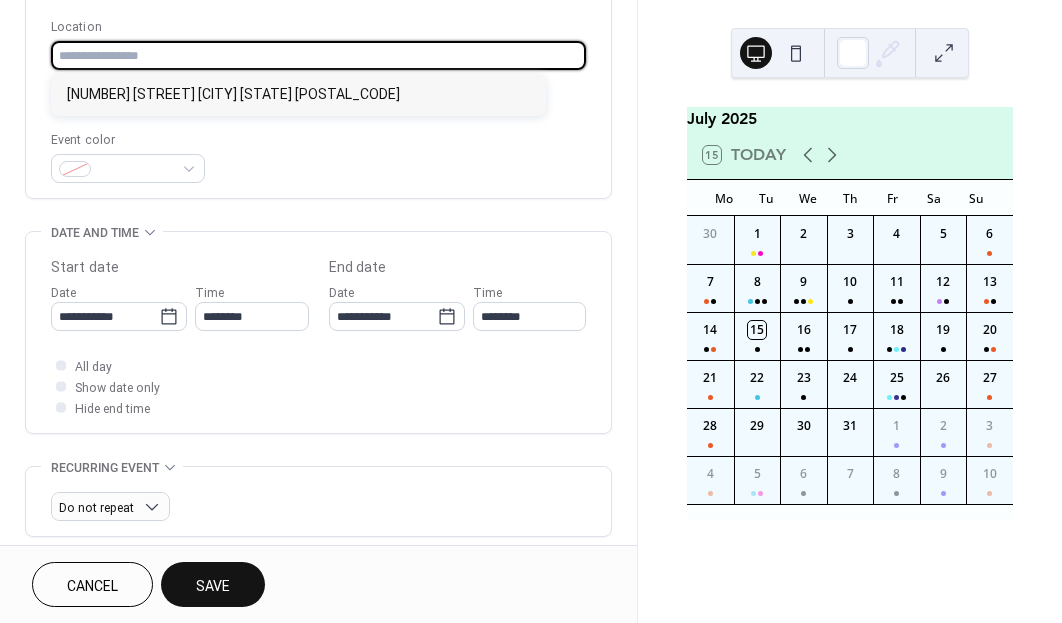 scroll, scrollTop: 421, scrollLeft: 0, axis: vertical 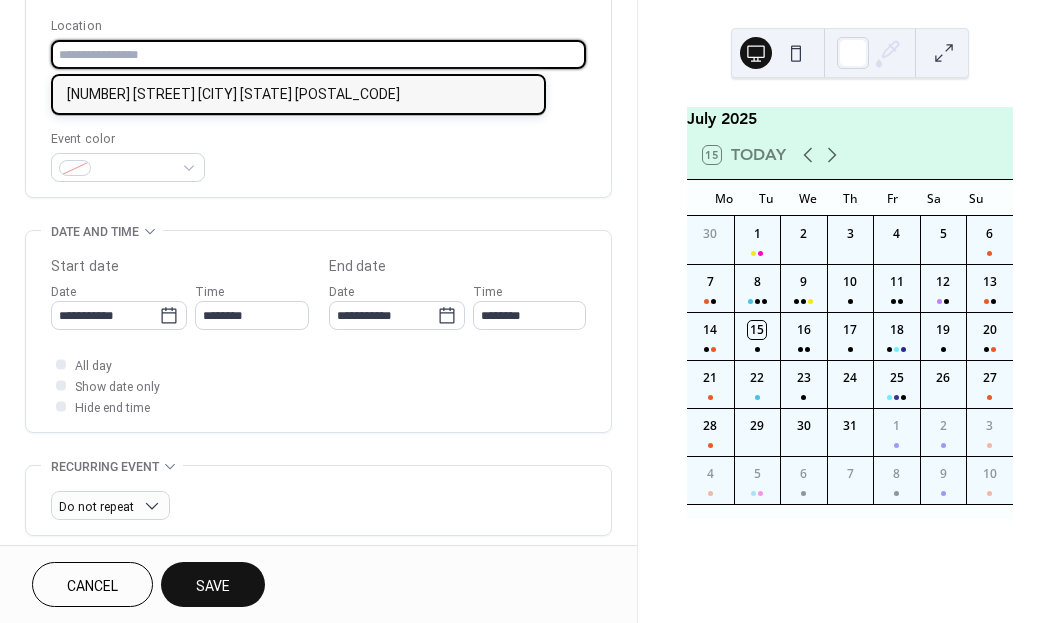 click on "321 Pacific Highway Lindfield NSW 2070" at bounding box center [298, 94] 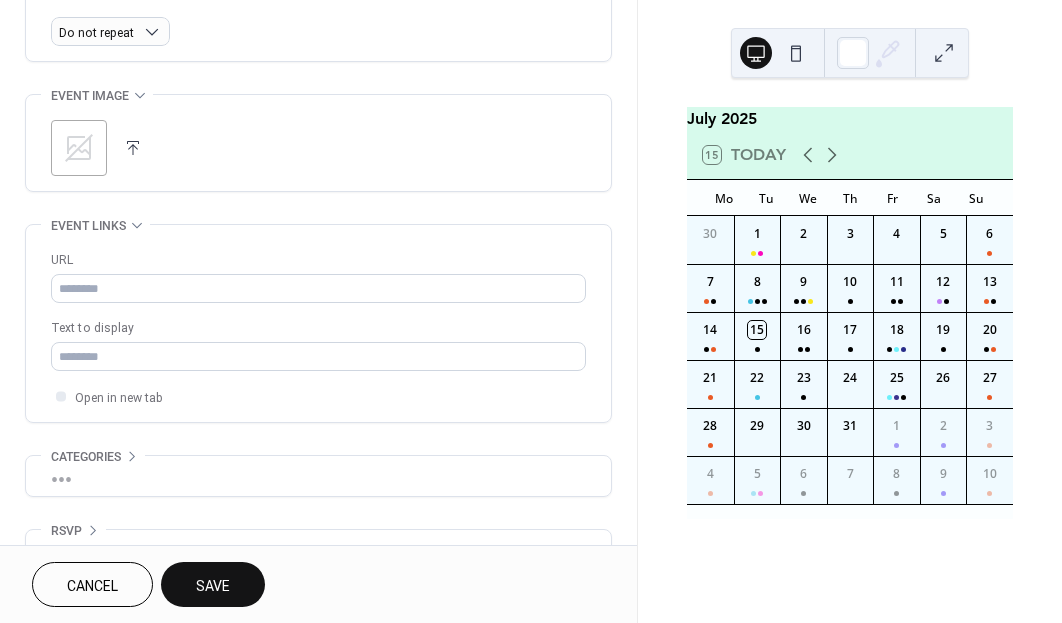 scroll, scrollTop: 882, scrollLeft: 0, axis: vertical 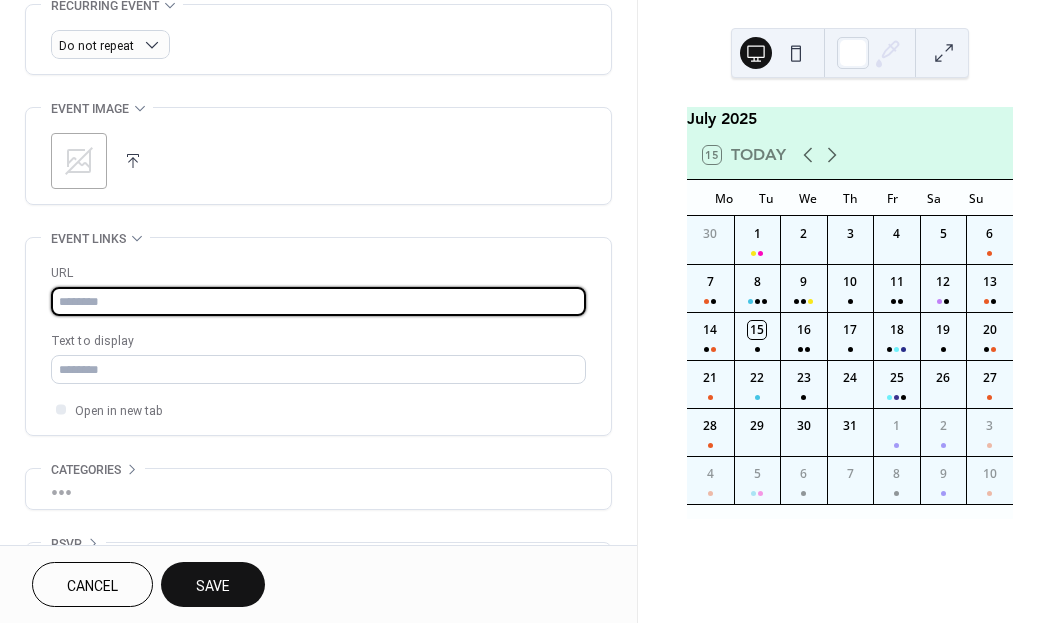 click at bounding box center (318, 301) 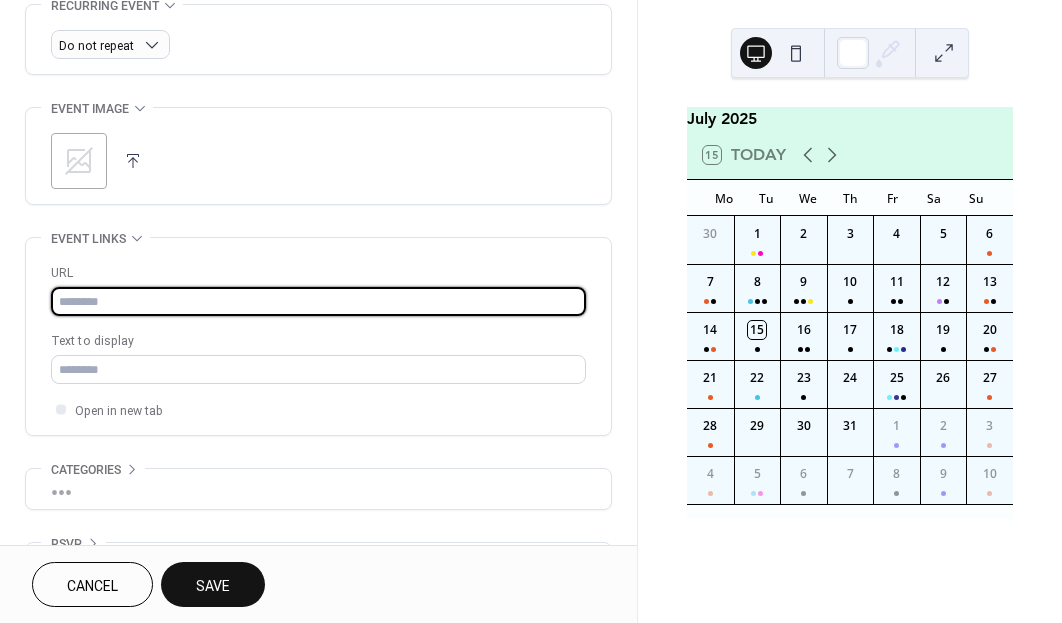 paste on "**********" 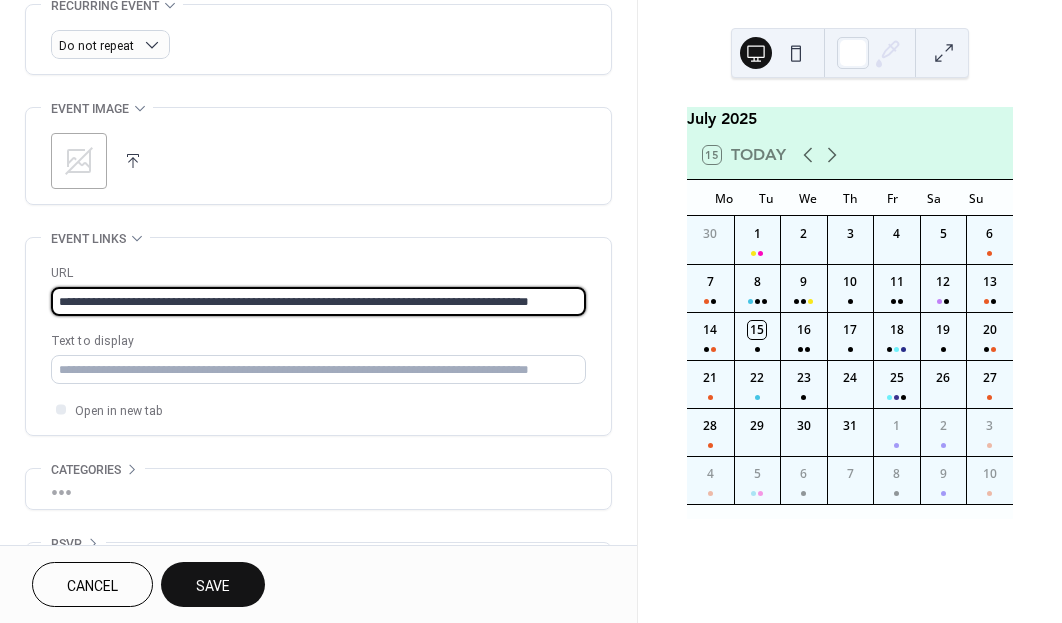 type on "**********" 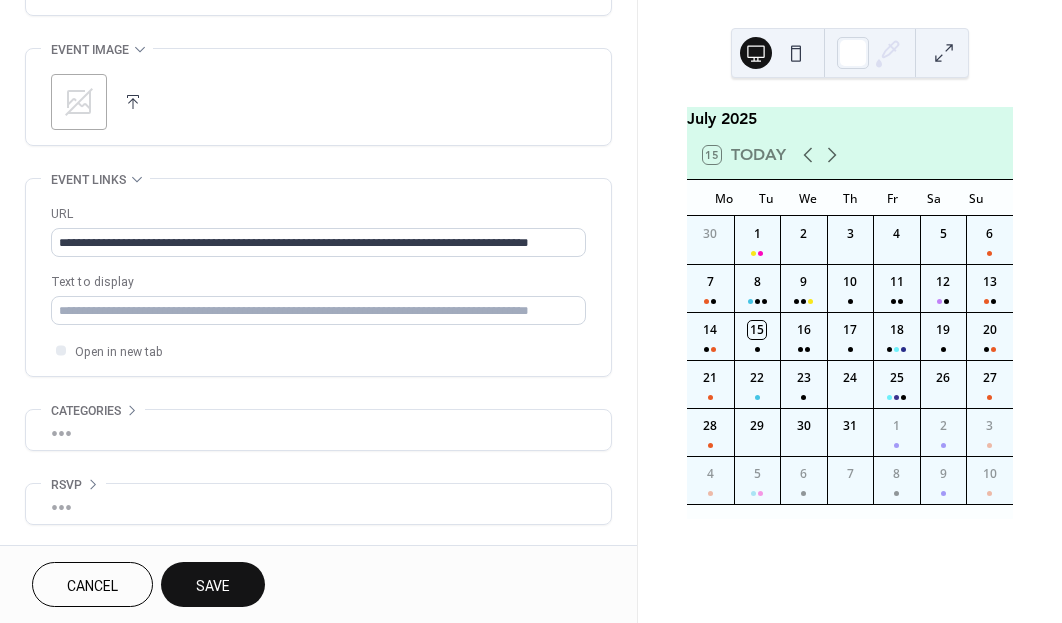 scroll, scrollTop: 943, scrollLeft: 0, axis: vertical 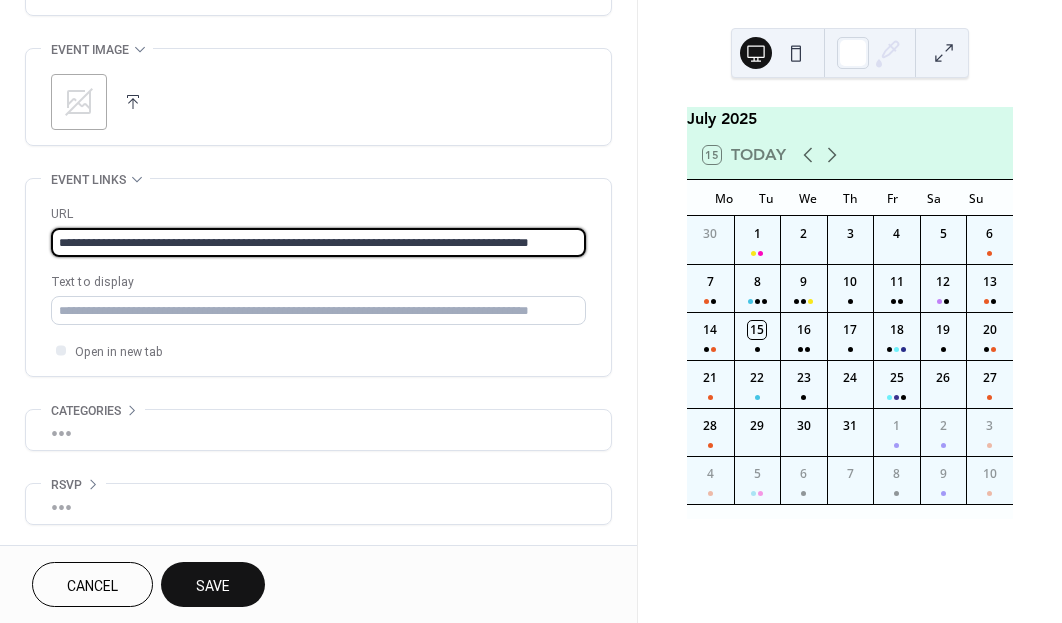 click on "**********" at bounding box center [318, 242] 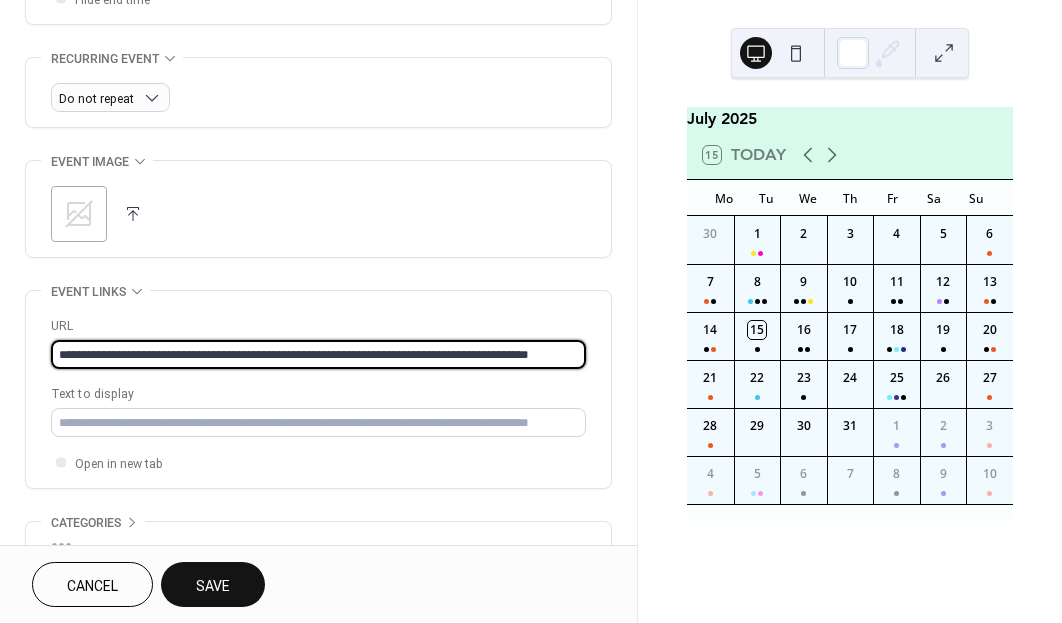 scroll, scrollTop: 811, scrollLeft: 0, axis: vertical 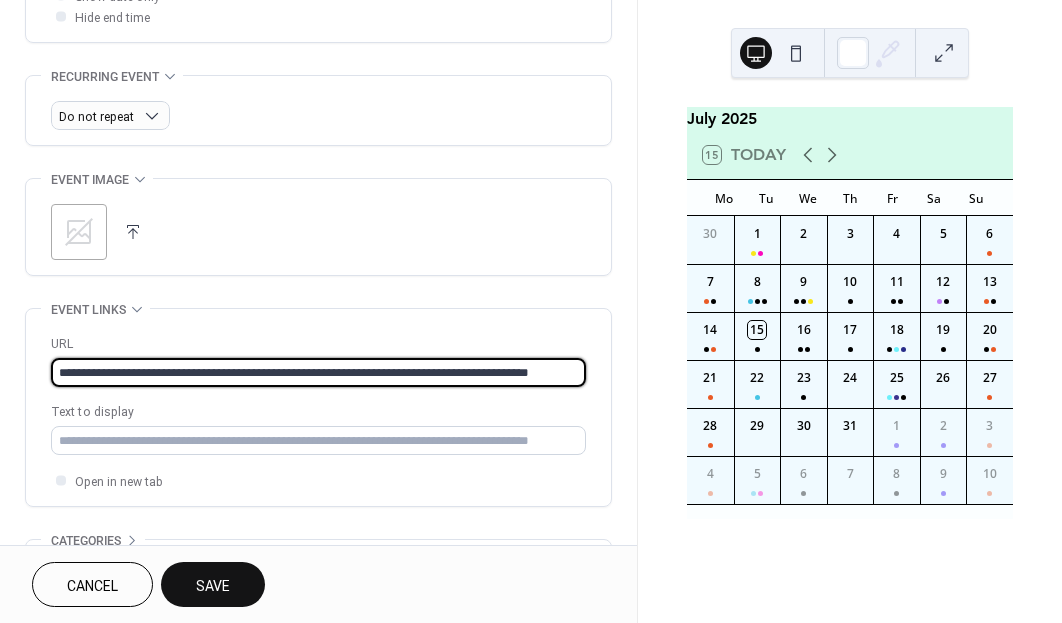 click on "**********" at bounding box center (318, 372) 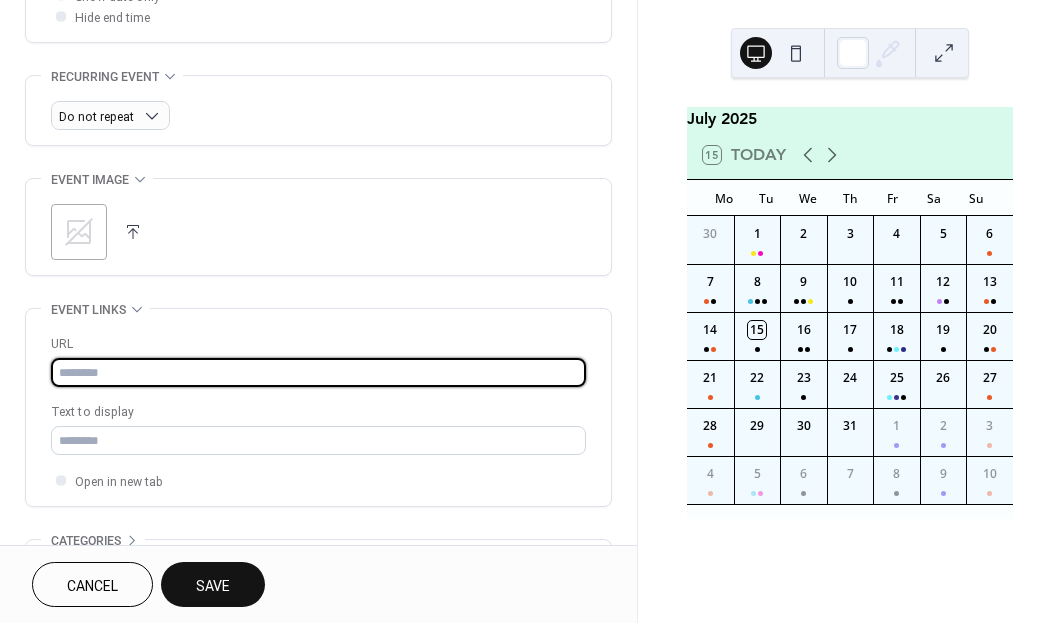 paste on "**********" 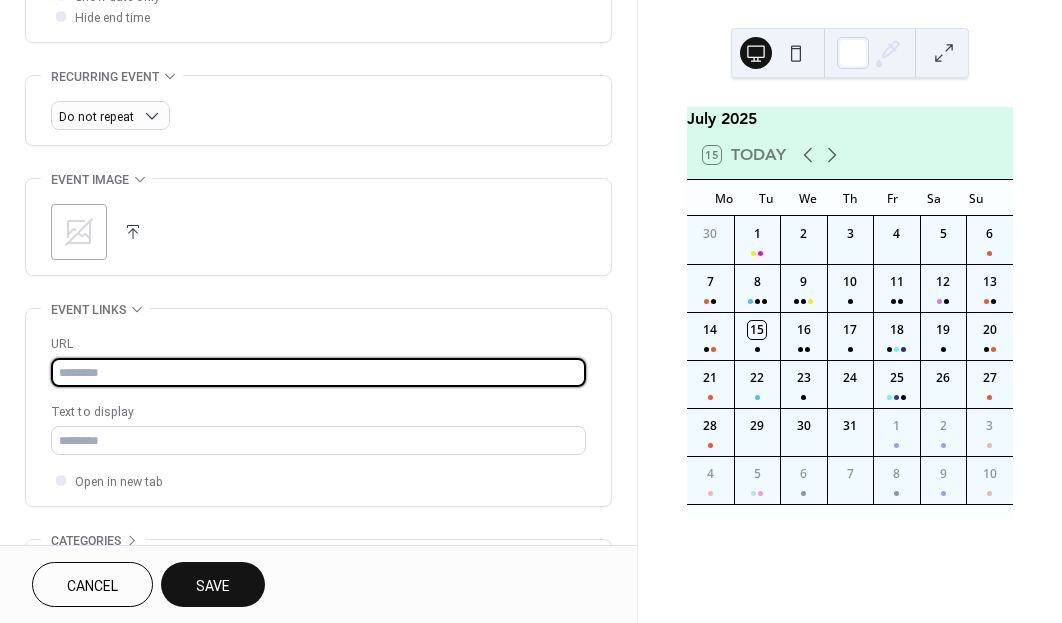type on "**********" 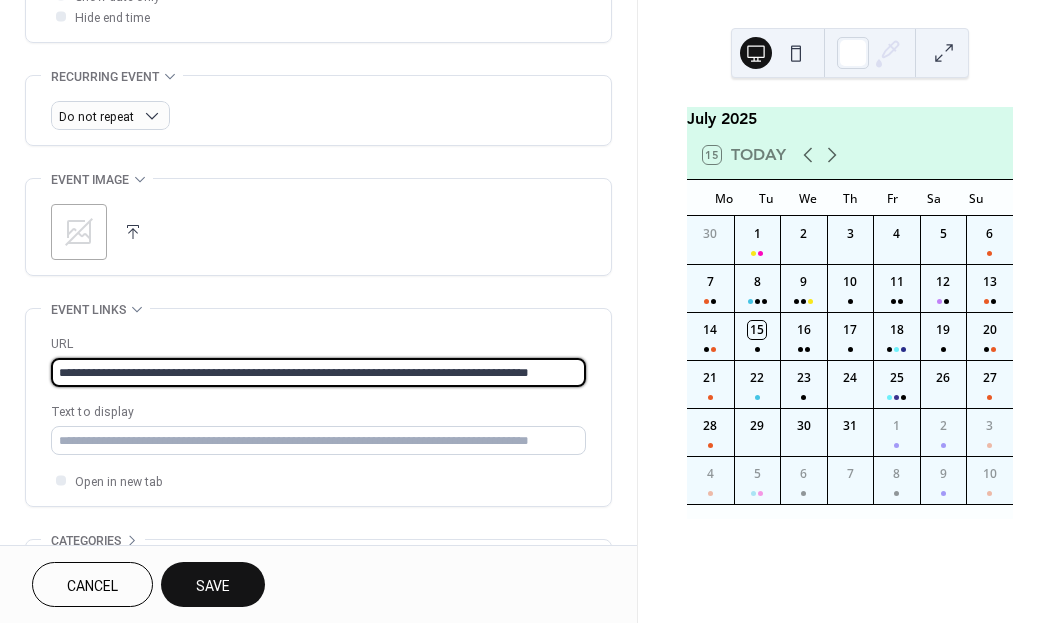click on "**********" at bounding box center (318, -13) 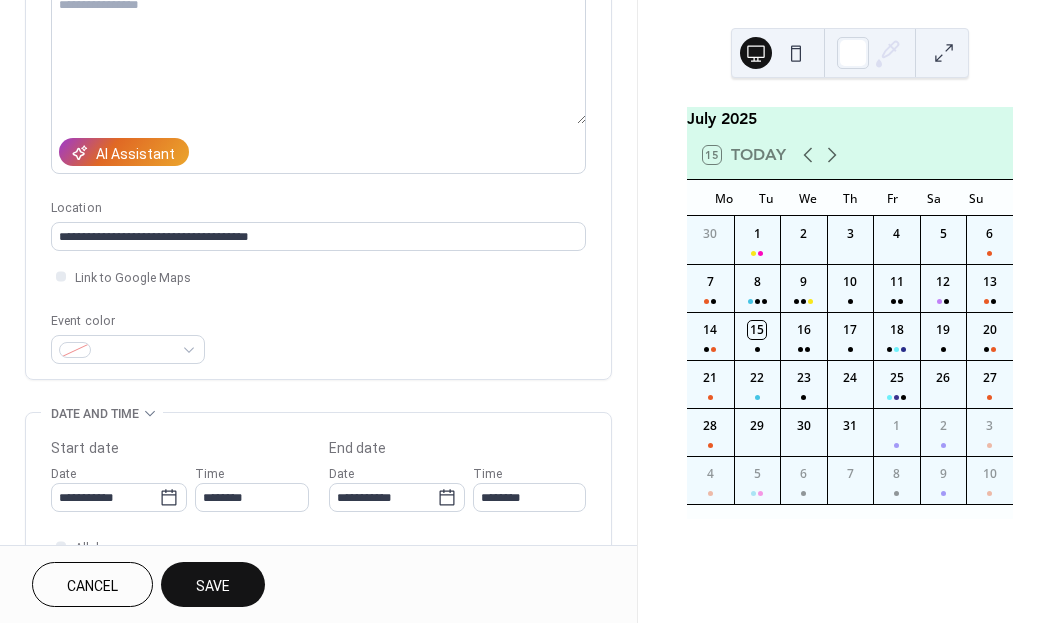 click on "Save" at bounding box center (213, 586) 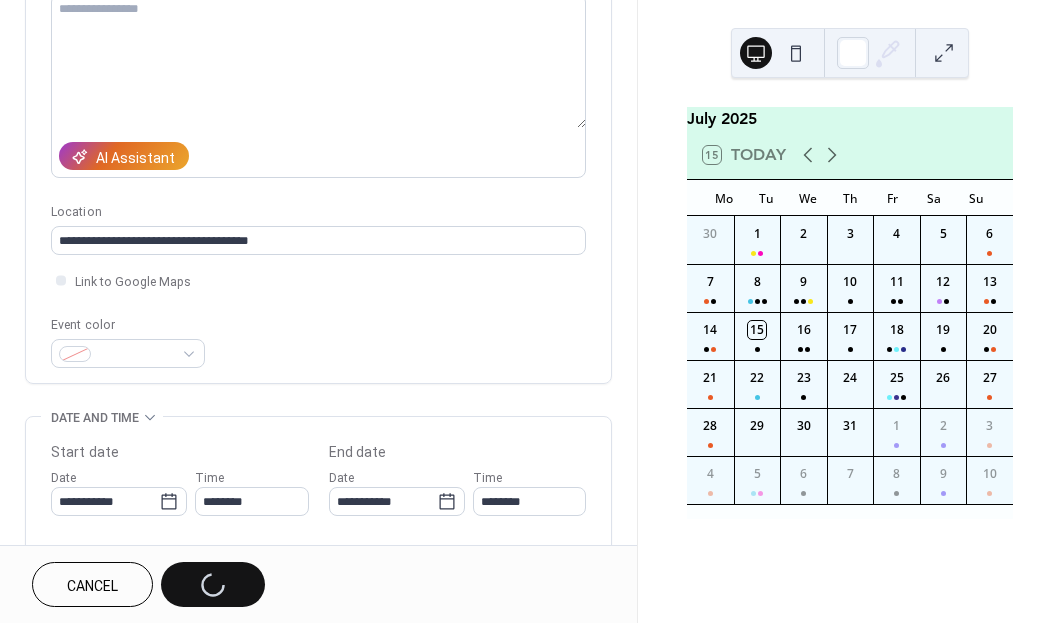 scroll, scrollTop: 234, scrollLeft: 0, axis: vertical 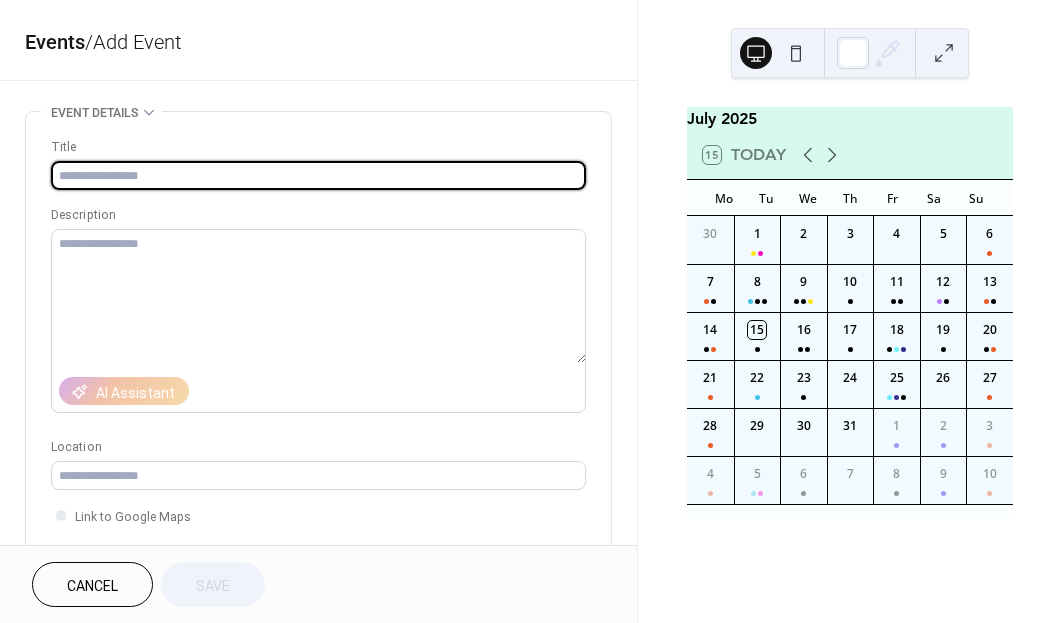 click at bounding box center [318, 175] 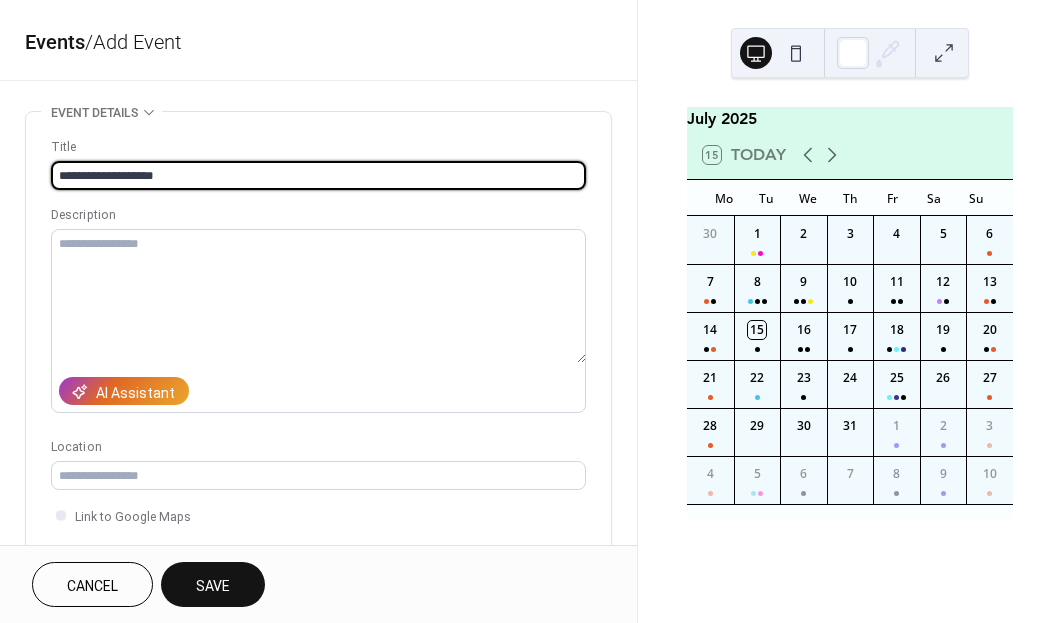 type on "**********" 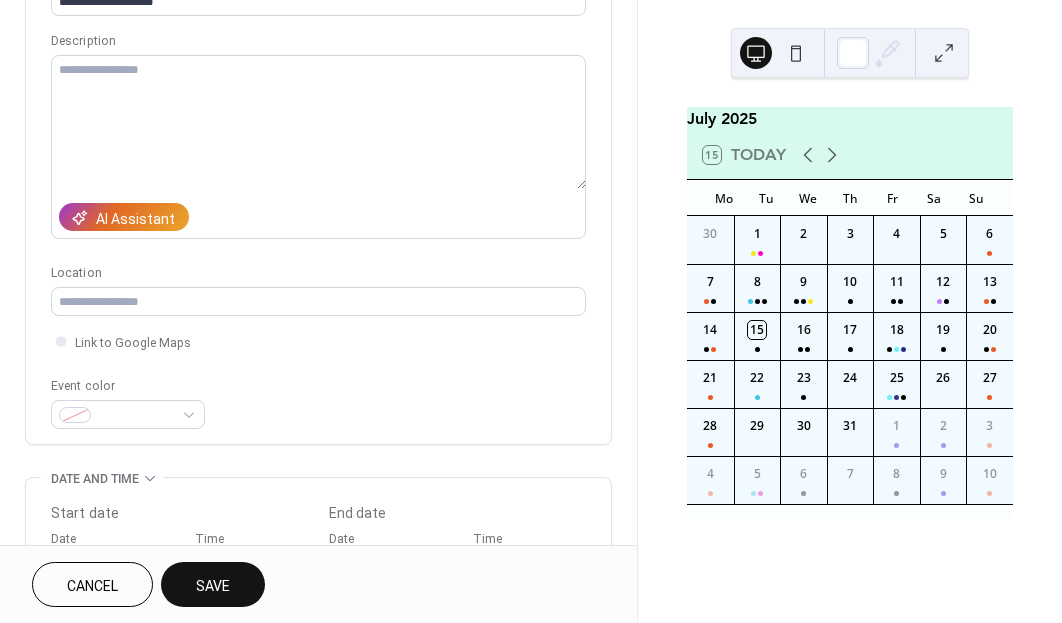 scroll, scrollTop: 215, scrollLeft: 0, axis: vertical 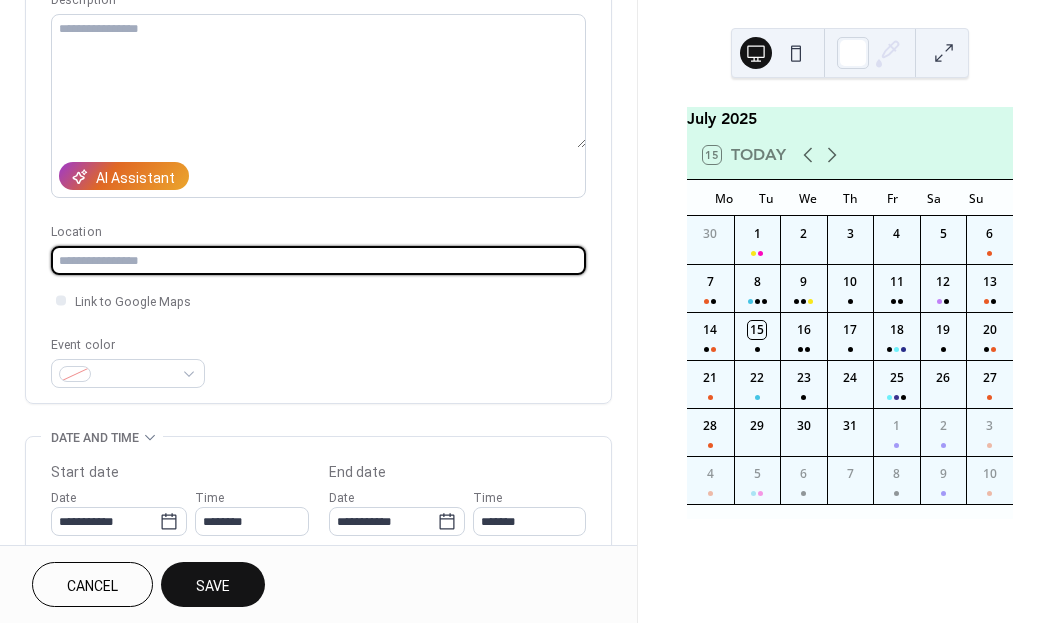 click at bounding box center (318, 260) 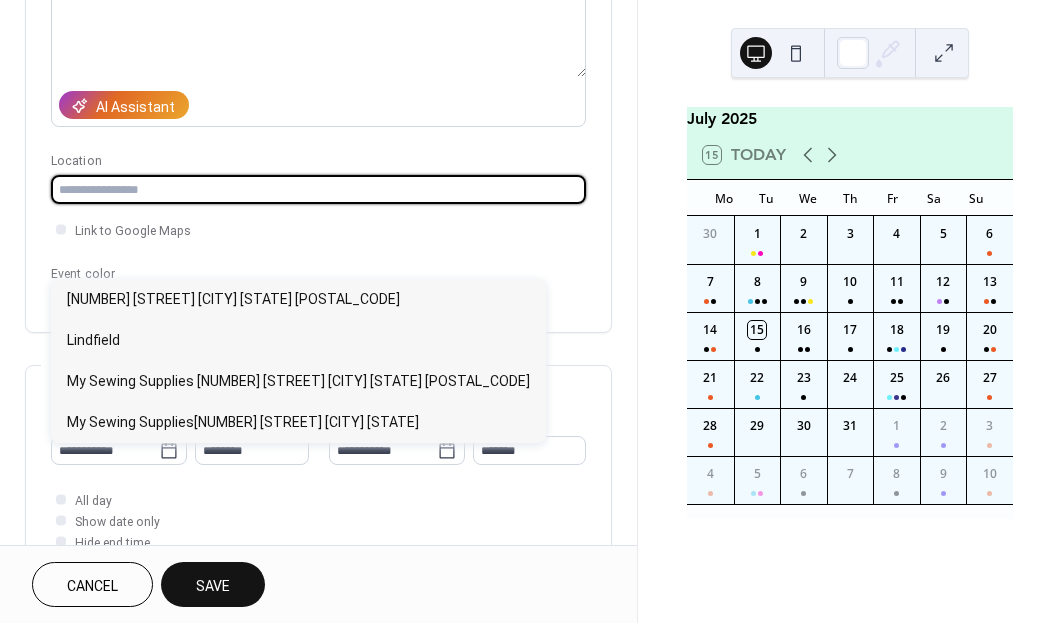 scroll, scrollTop: 380, scrollLeft: 0, axis: vertical 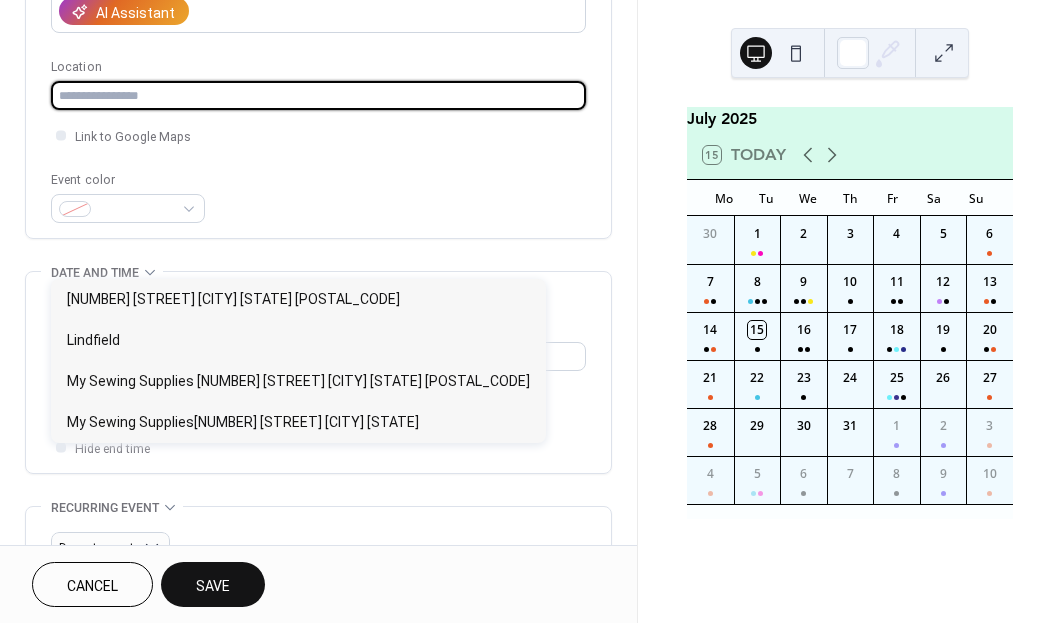 click at bounding box center [318, 95] 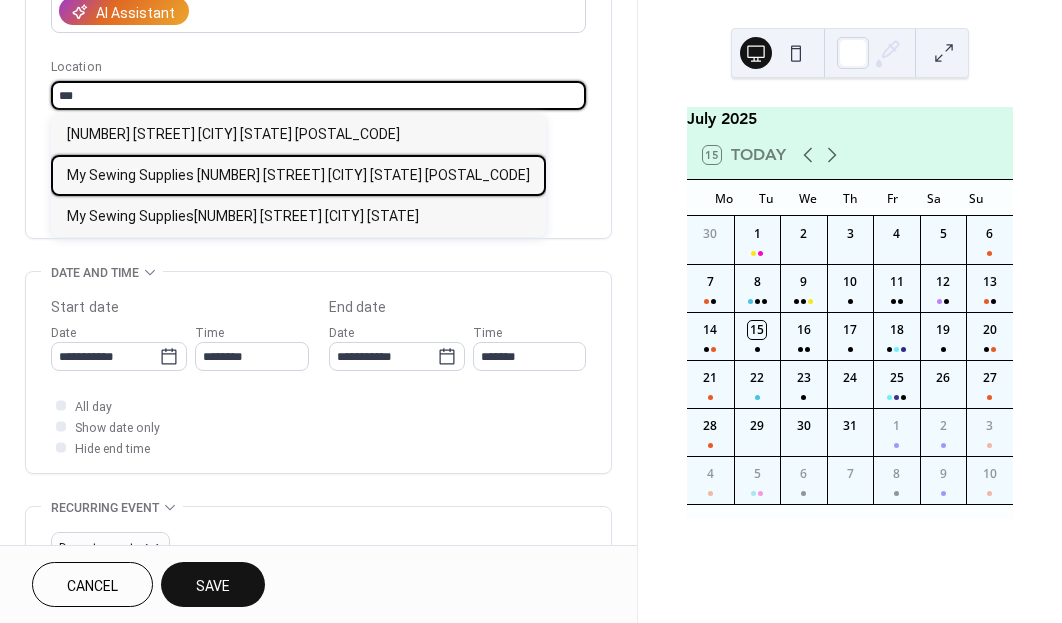 click on "My Sewing Supplies 321 Pacific Highway Lindfield NSW 2070" at bounding box center (298, 175) 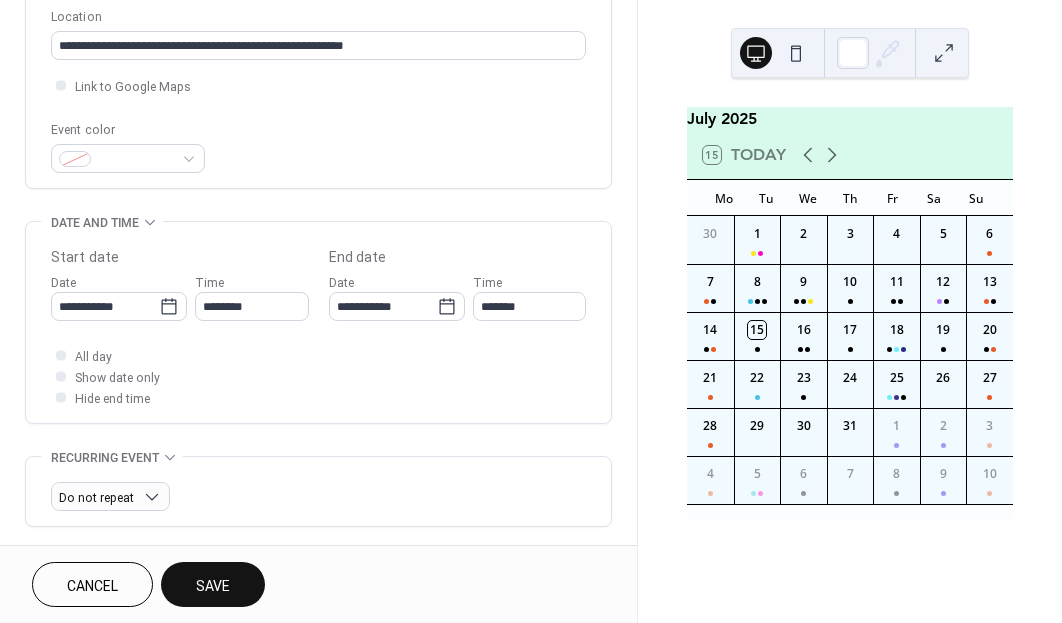 scroll, scrollTop: 482, scrollLeft: 0, axis: vertical 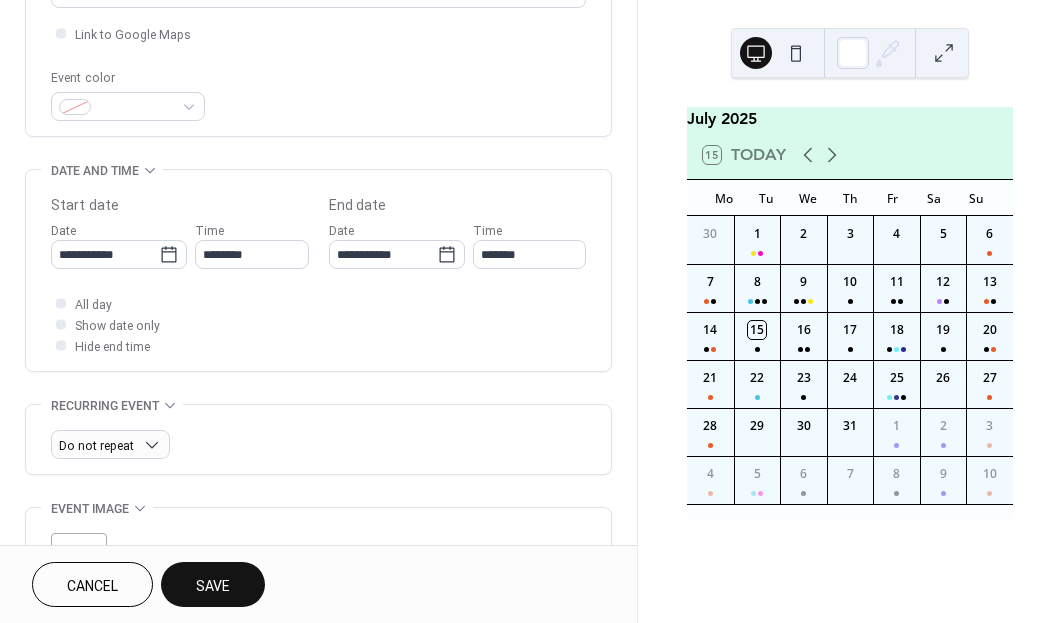 click 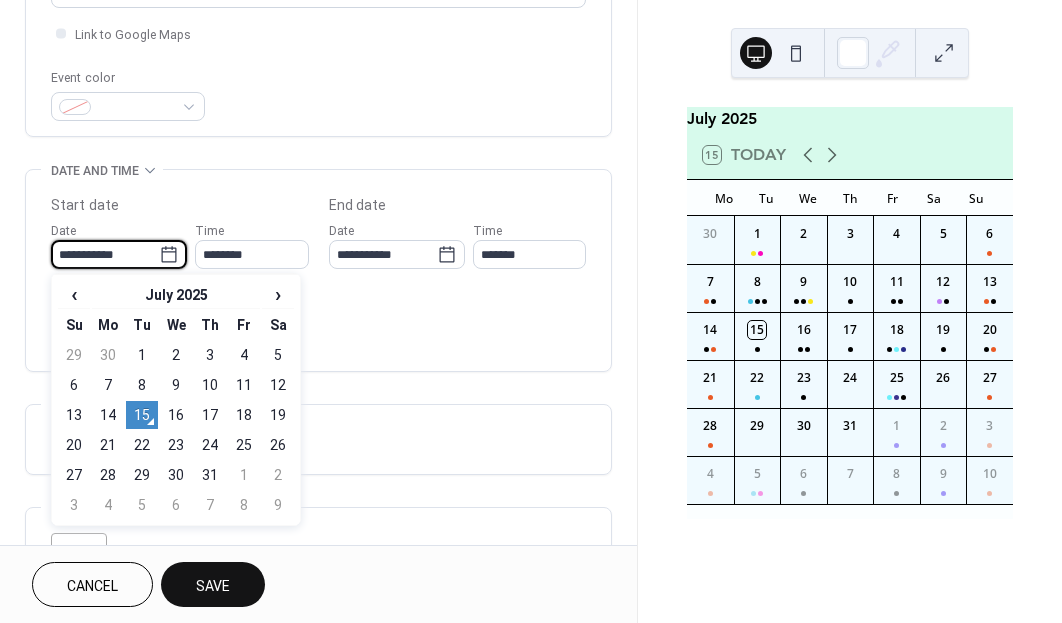 click on "›" at bounding box center [278, 294] 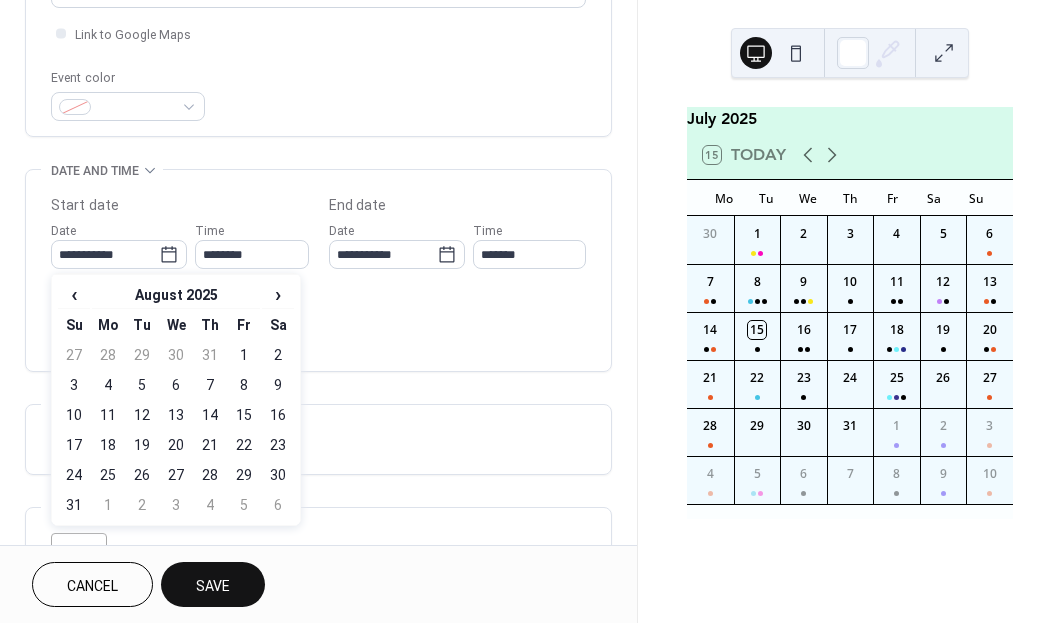 click on "›" at bounding box center (278, 294) 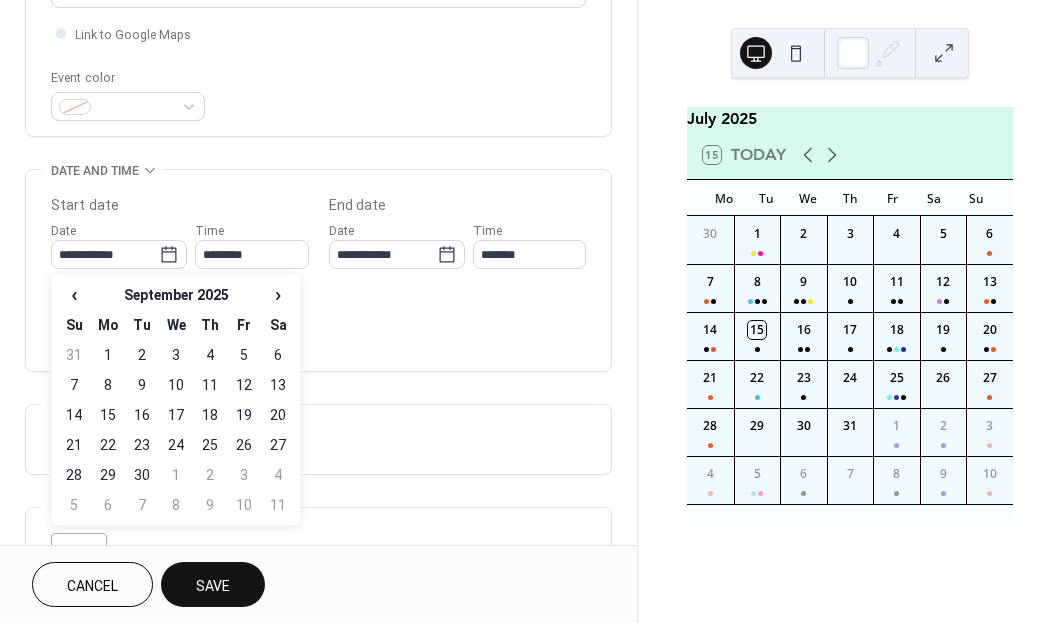 click on "›" at bounding box center [278, 294] 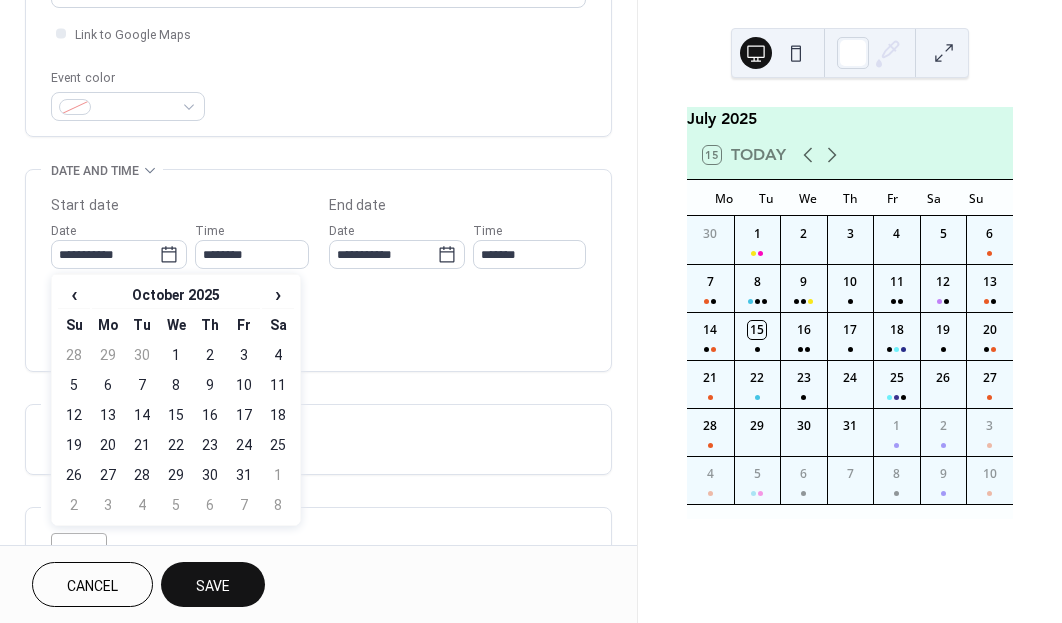 click on "8" at bounding box center [176, 385] 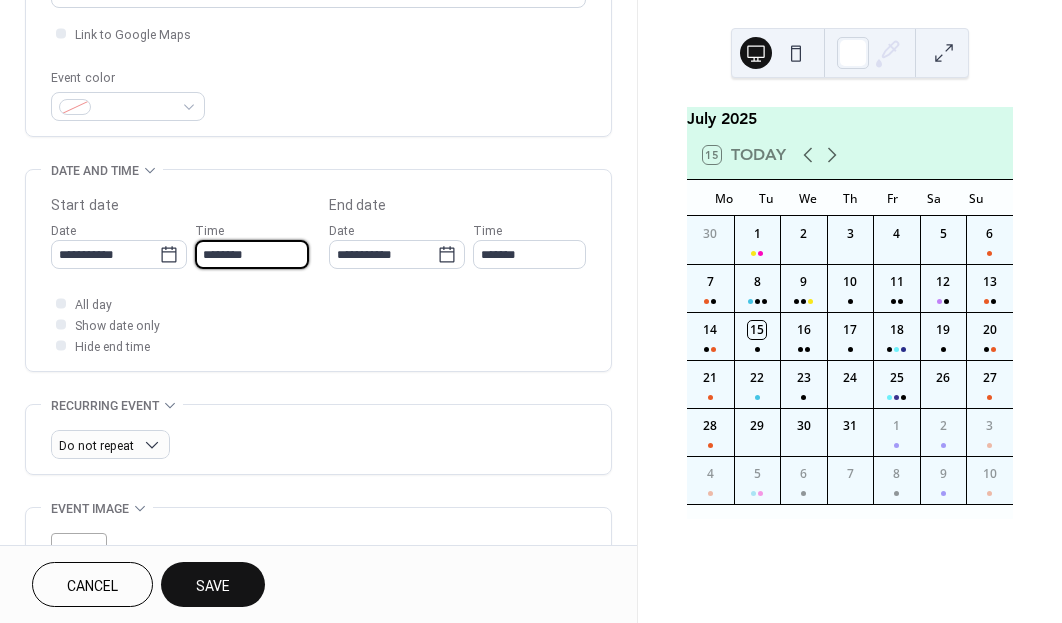 click on "********" at bounding box center (251, 254) 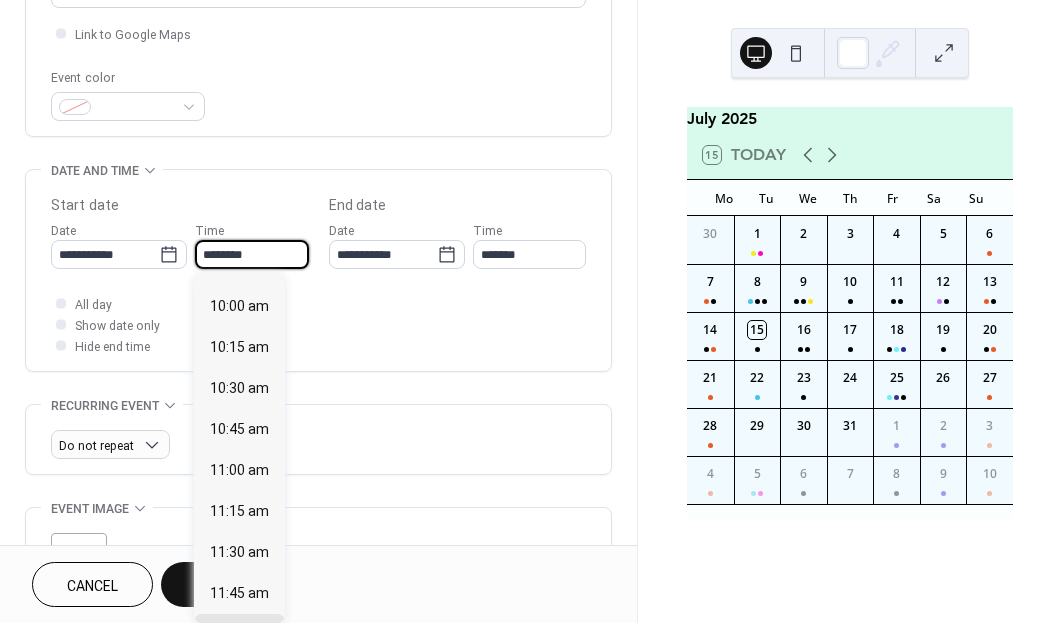 scroll, scrollTop: 1613, scrollLeft: 0, axis: vertical 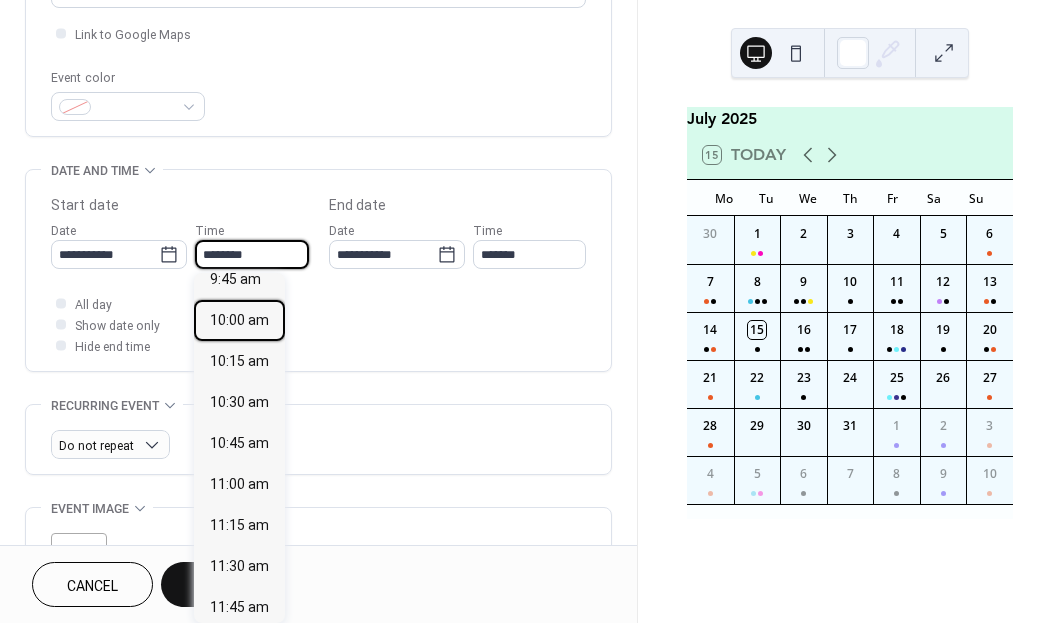 click on "10:00 am" at bounding box center (239, 320) 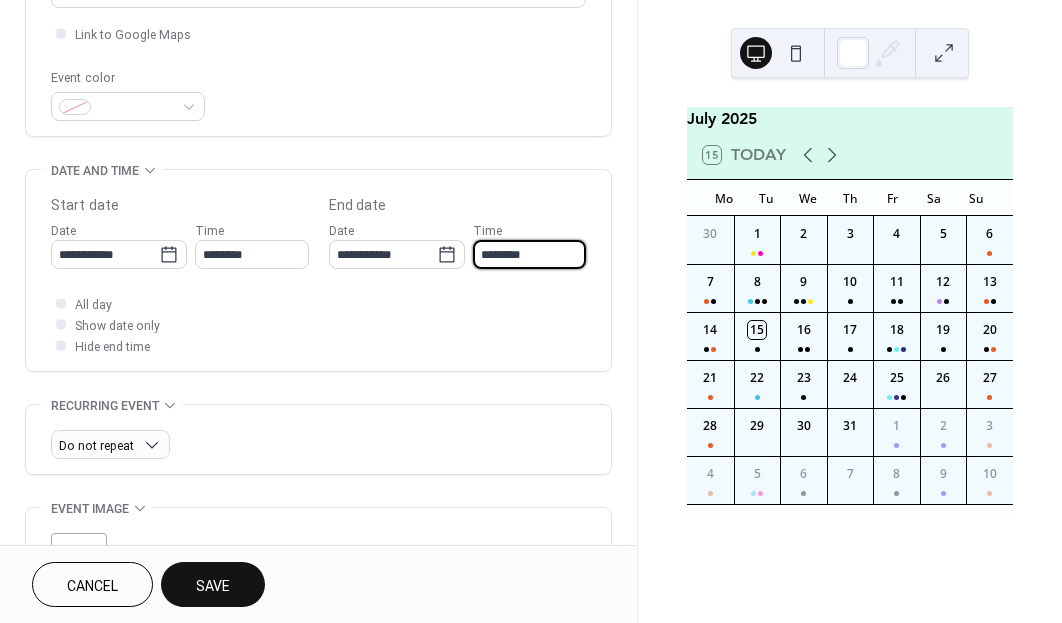 click on "********" at bounding box center [529, 254] 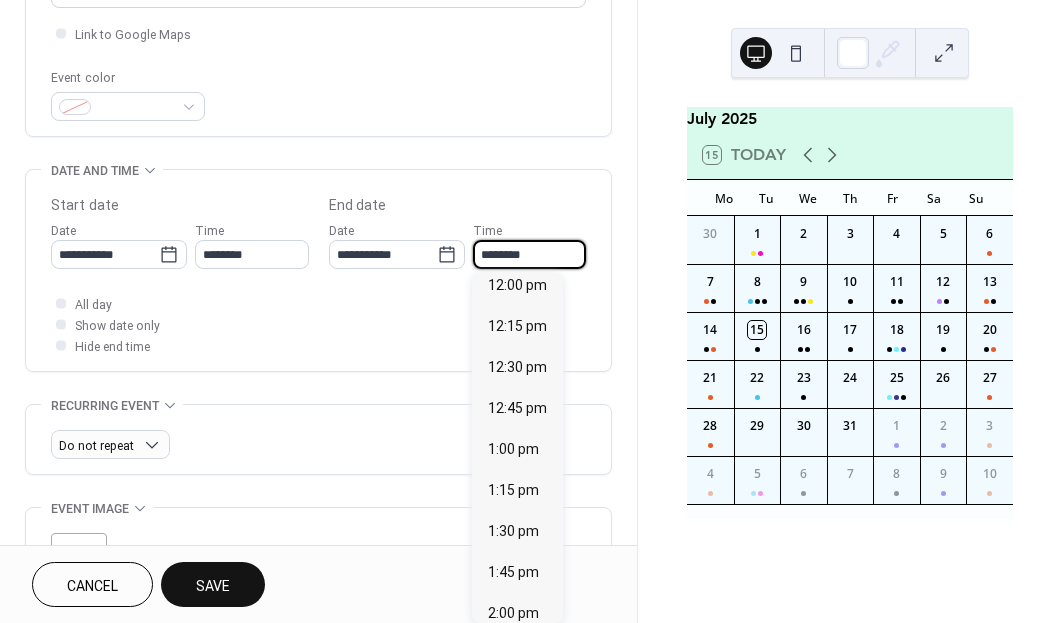 scroll, scrollTop: 284, scrollLeft: 0, axis: vertical 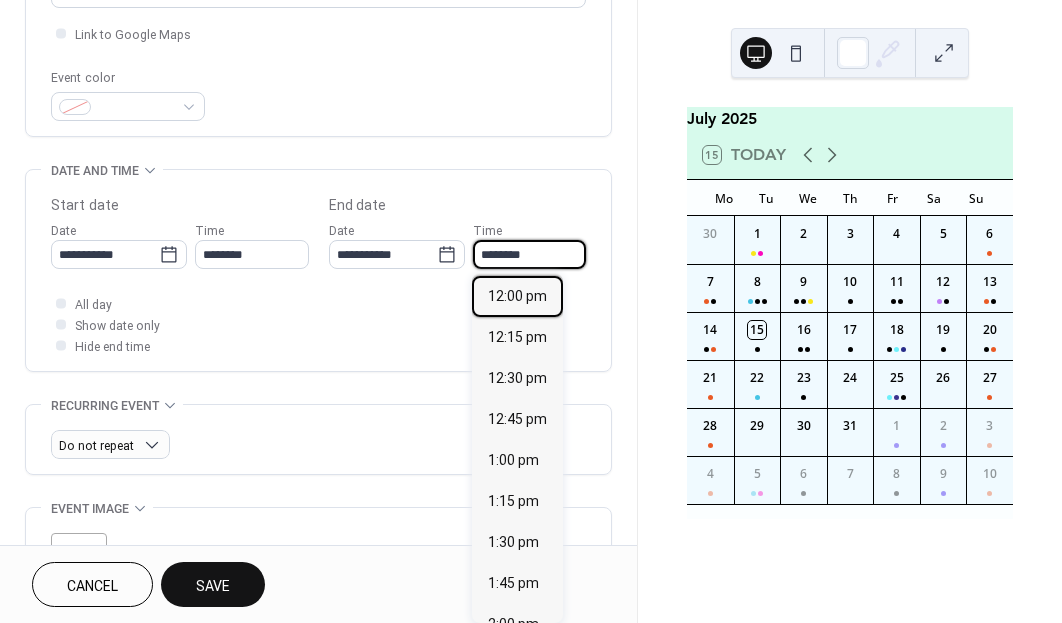 click on "12:00 pm" at bounding box center (517, 296) 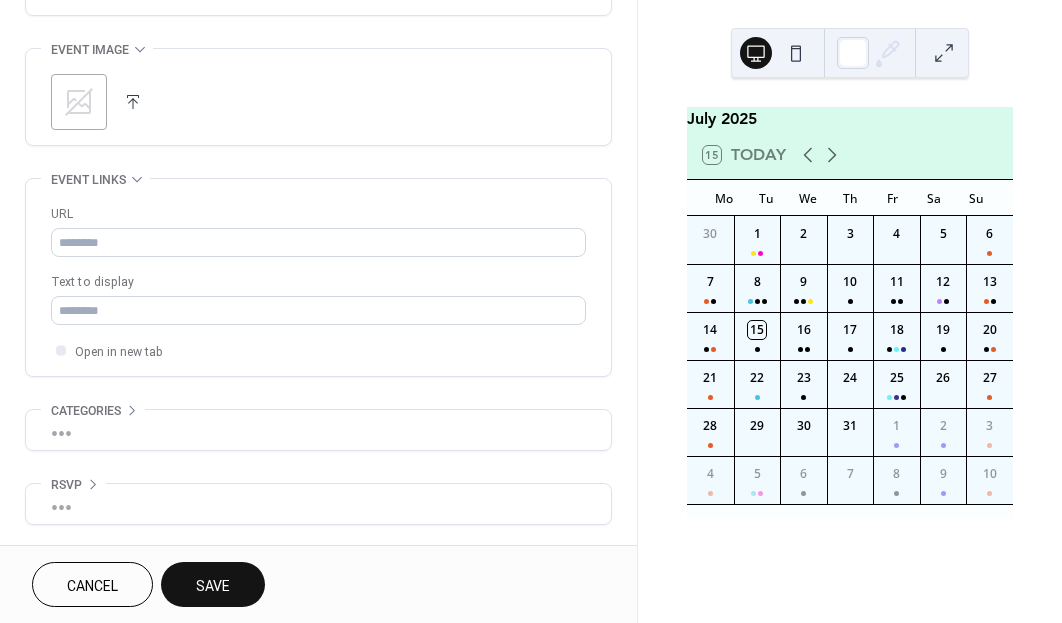 scroll, scrollTop: 943, scrollLeft: 0, axis: vertical 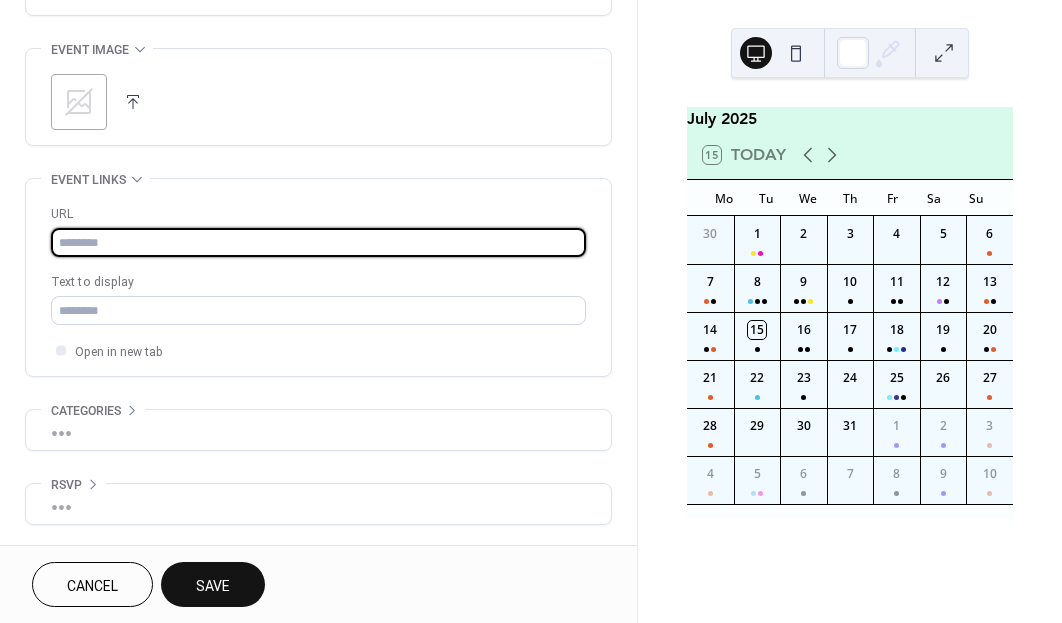 click at bounding box center [318, 242] 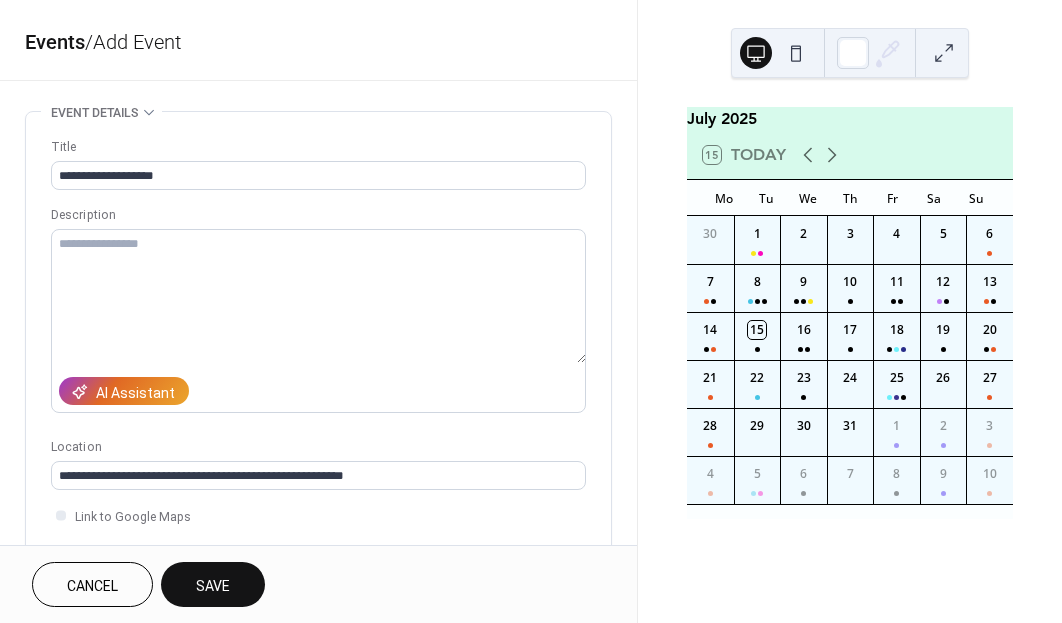 scroll, scrollTop: 0, scrollLeft: 0, axis: both 